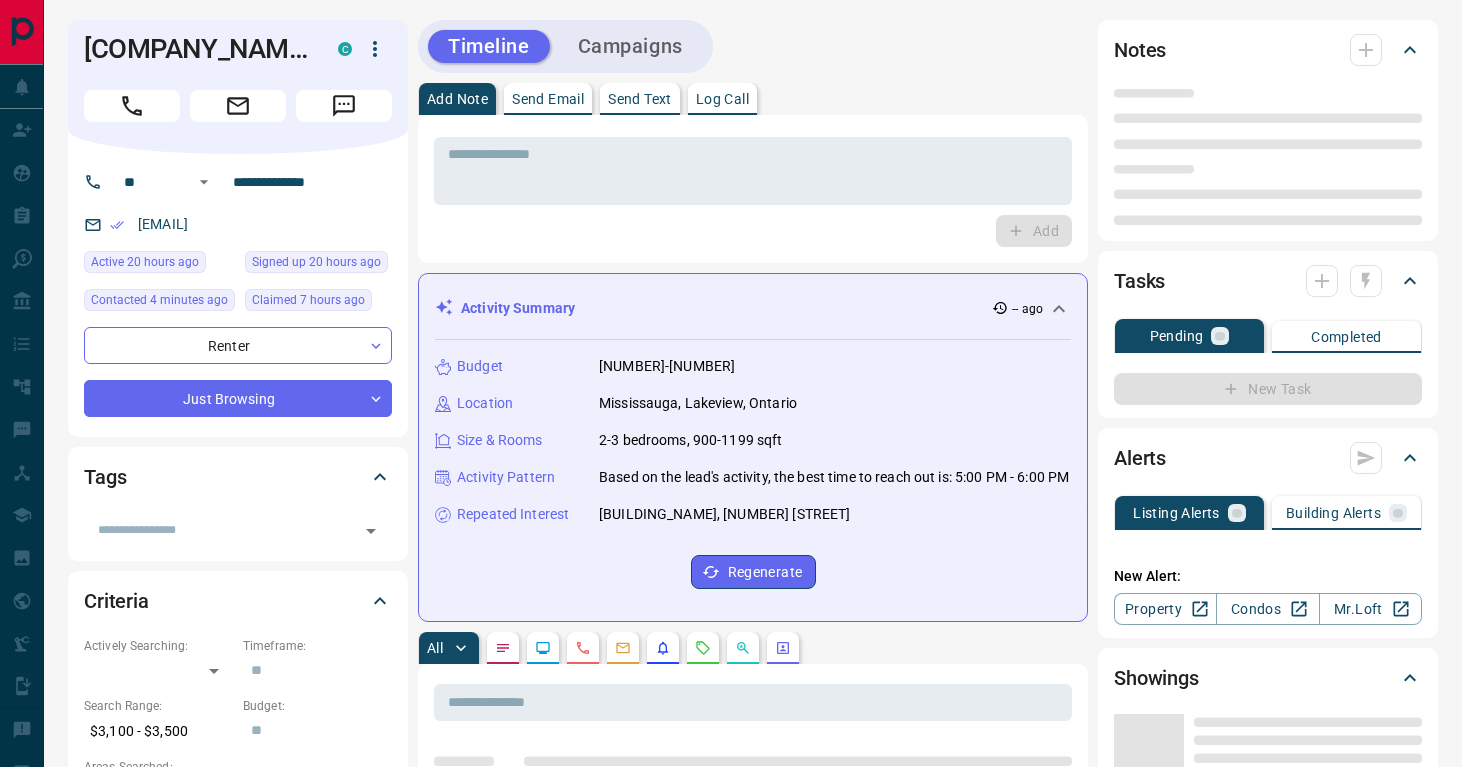 scroll, scrollTop: 0, scrollLeft: 0, axis: both 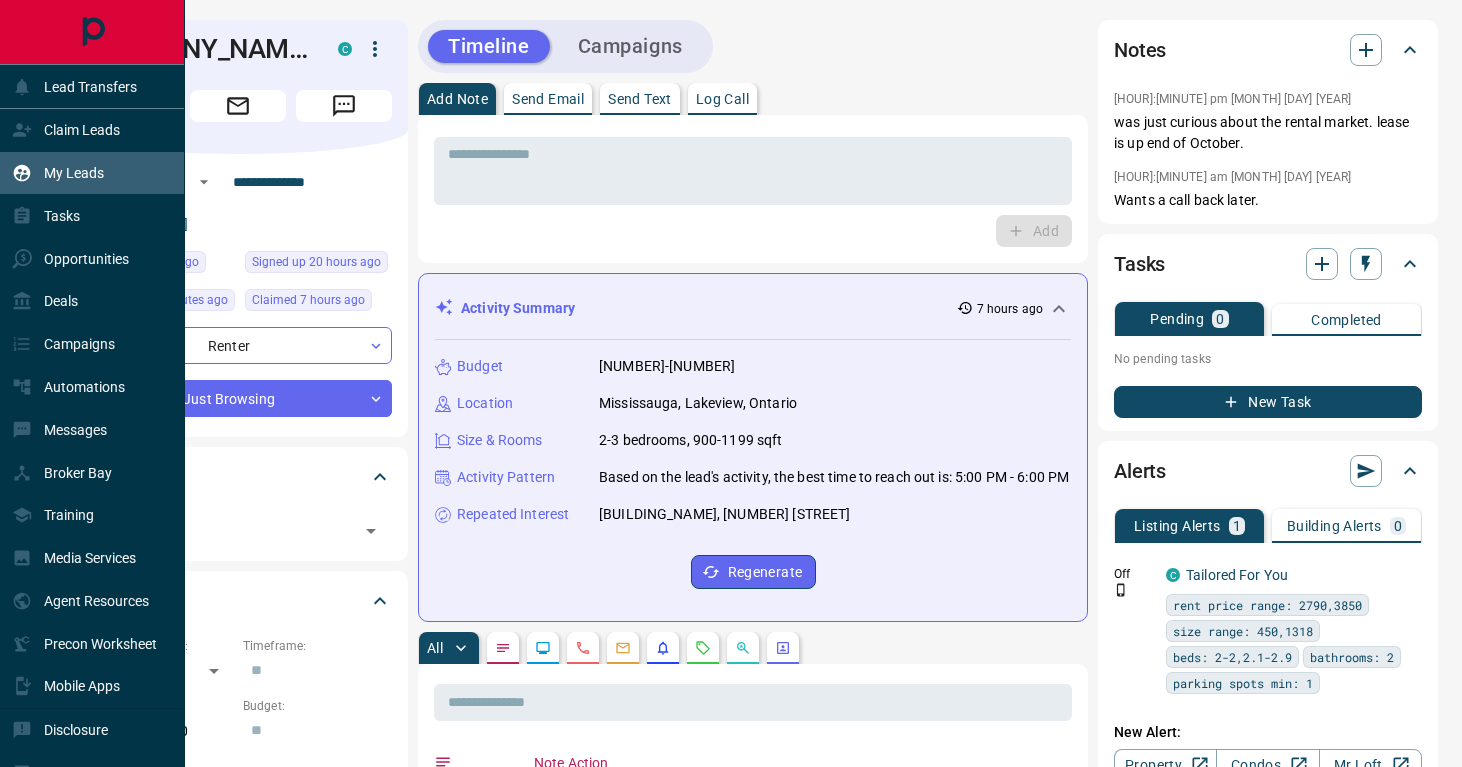 click on "My Leads" at bounding box center (74, 173) 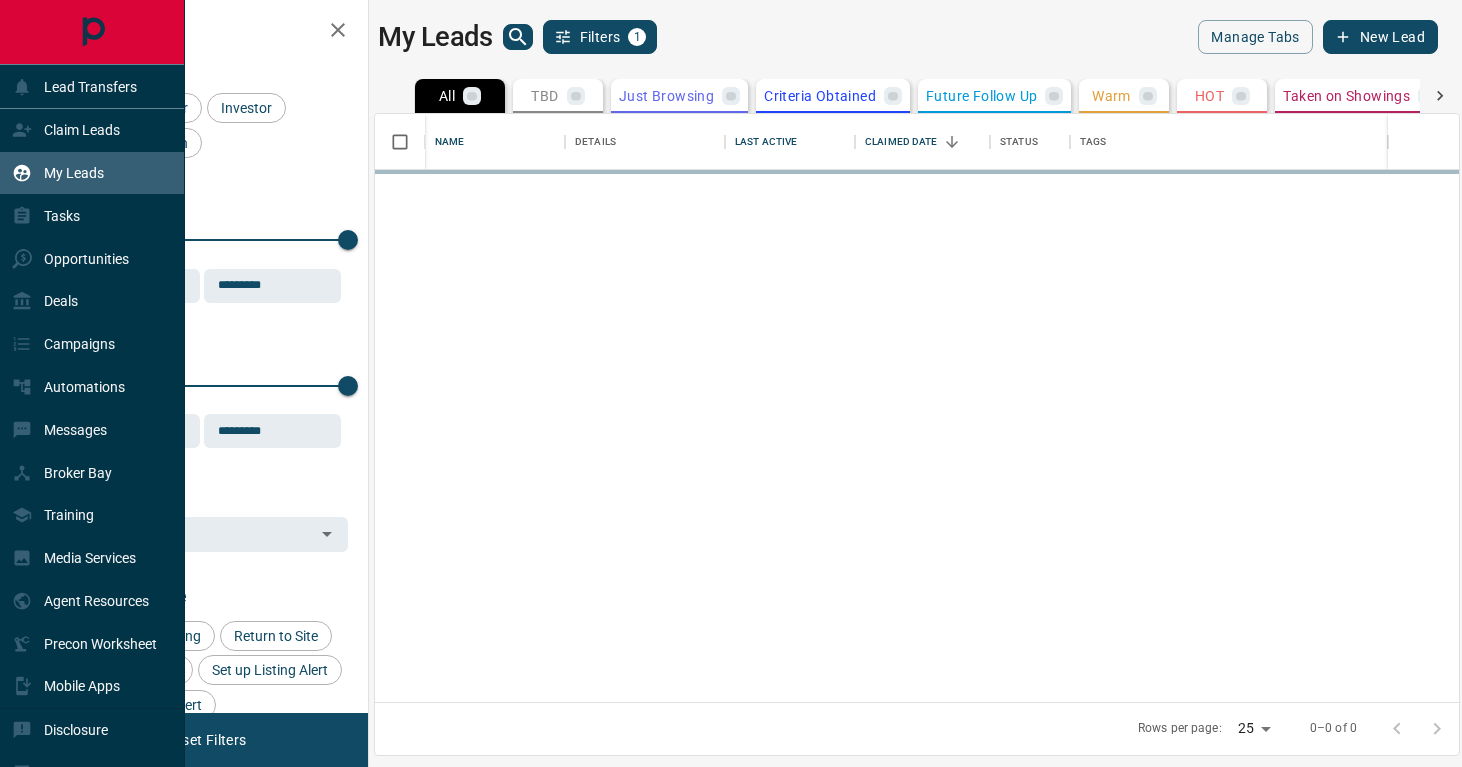 scroll, scrollTop: 1, scrollLeft: 1, axis: both 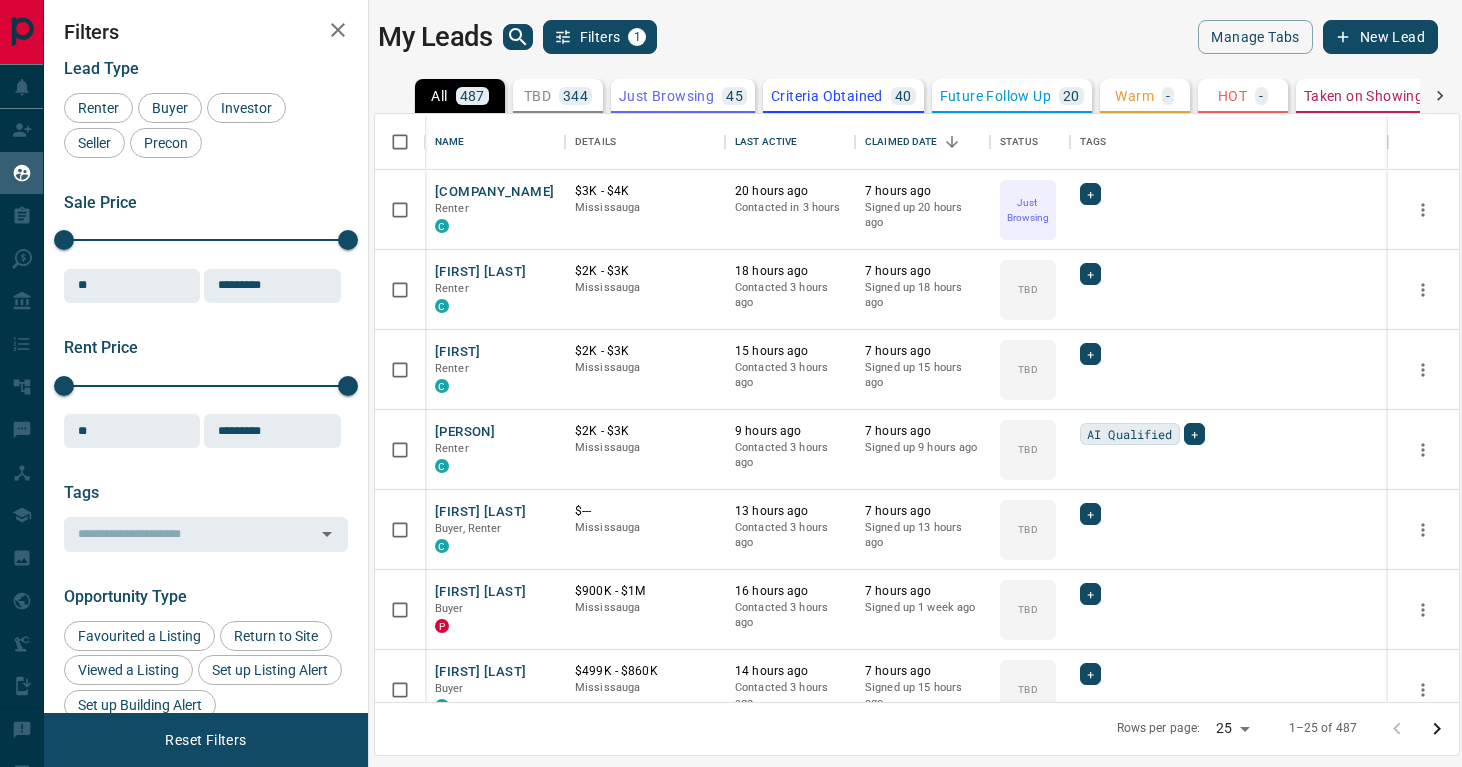 click on "Criteria Obtained" at bounding box center (827, 96) 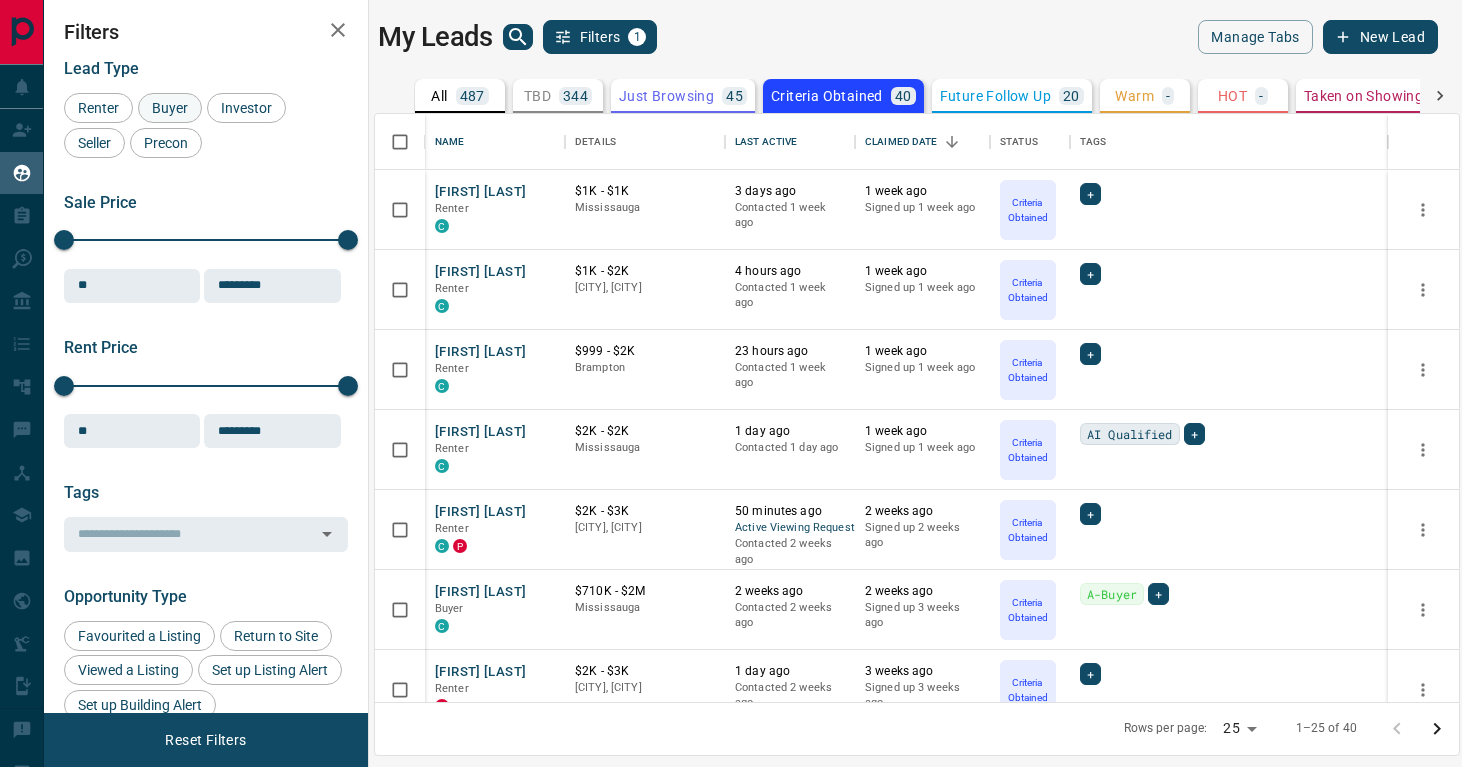 click on "Buyer" at bounding box center [170, 108] 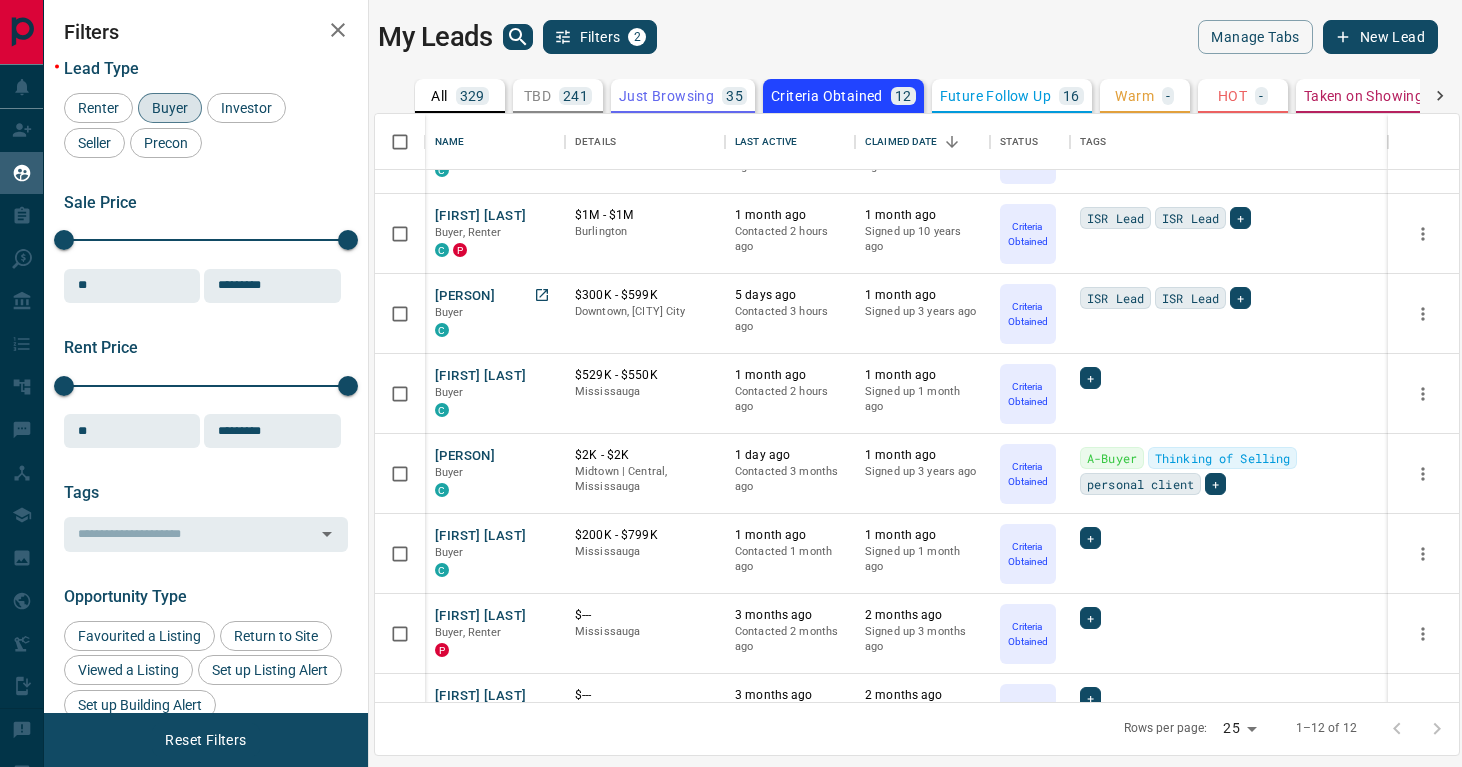 scroll, scrollTop: 217, scrollLeft: 0, axis: vertical 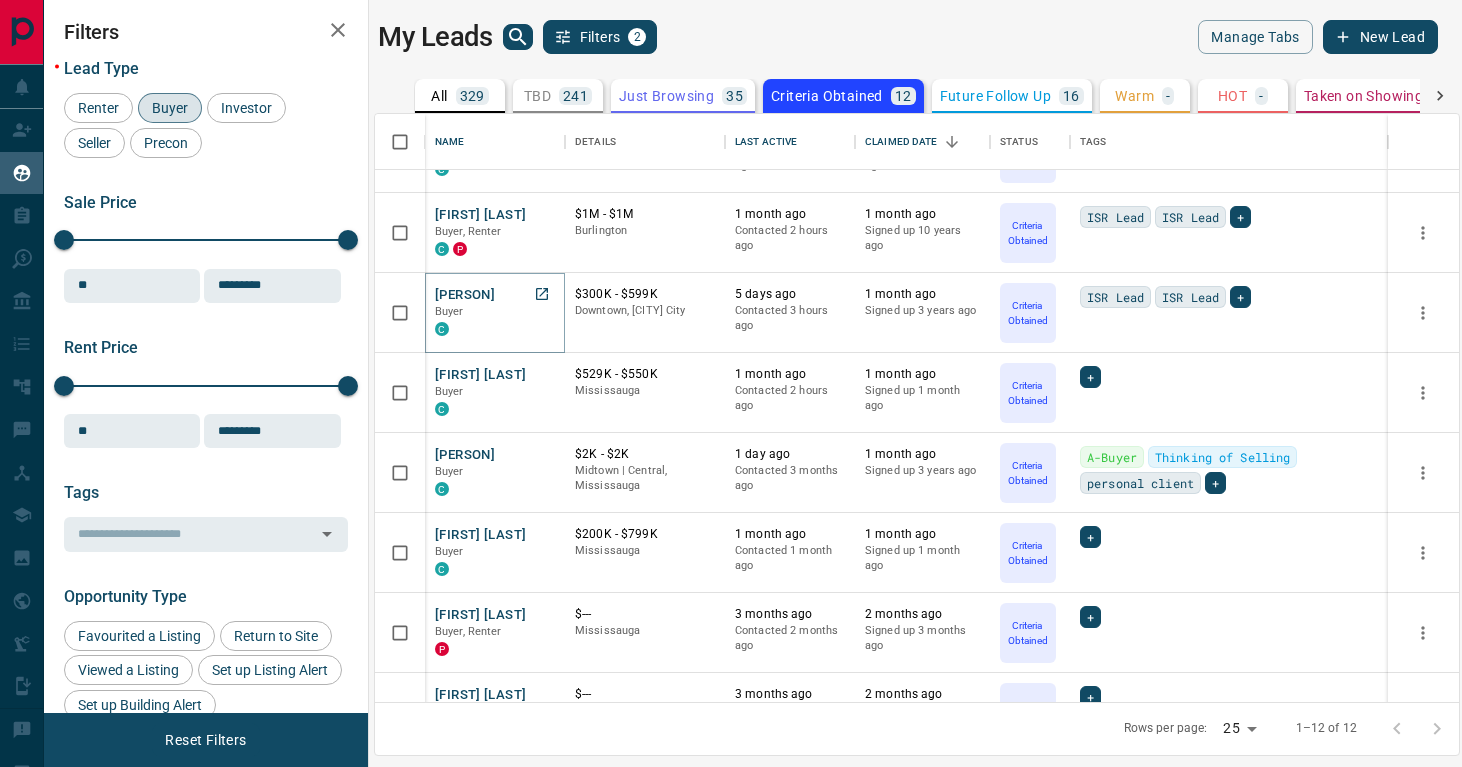 click on "[PERSON]" at bounding box center [465, 295] 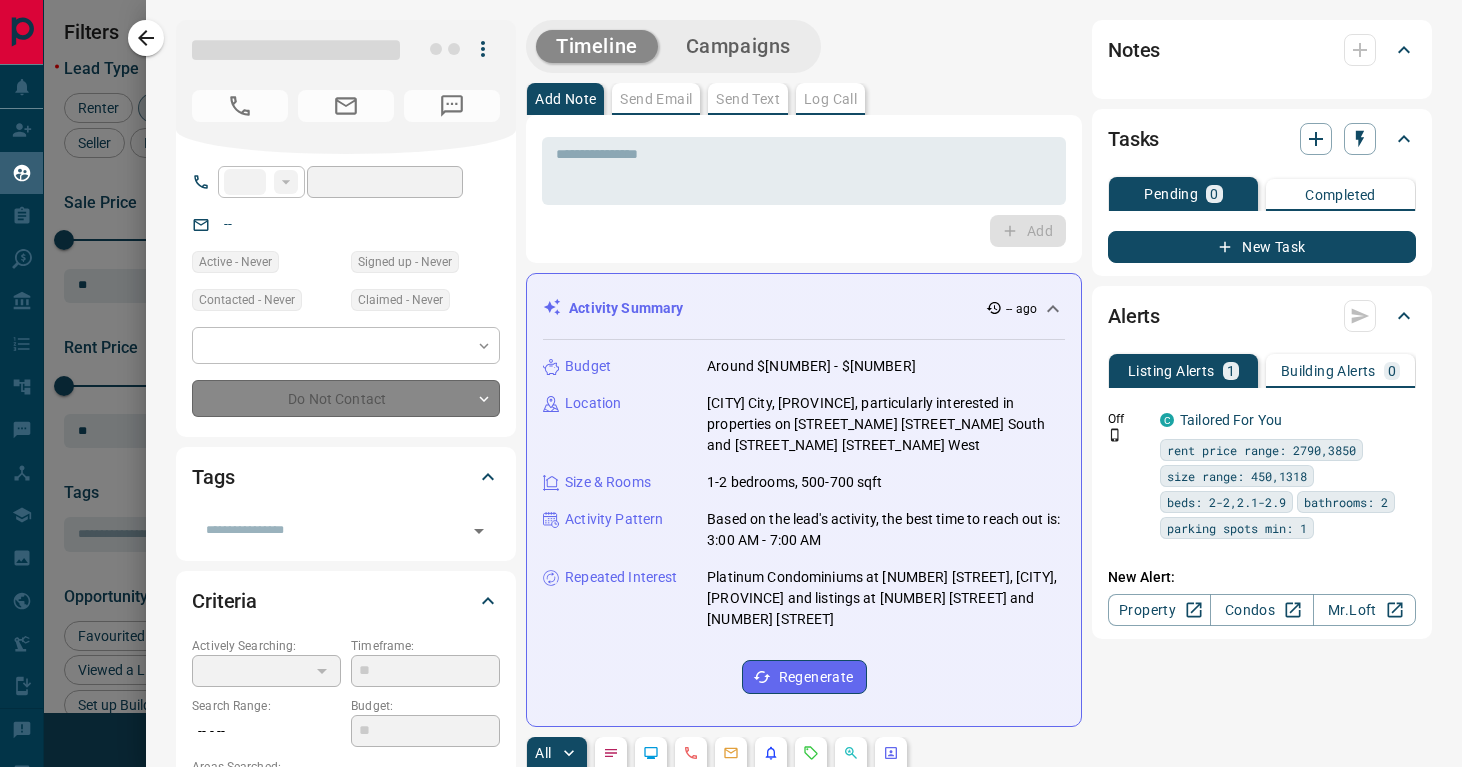 type on "**" 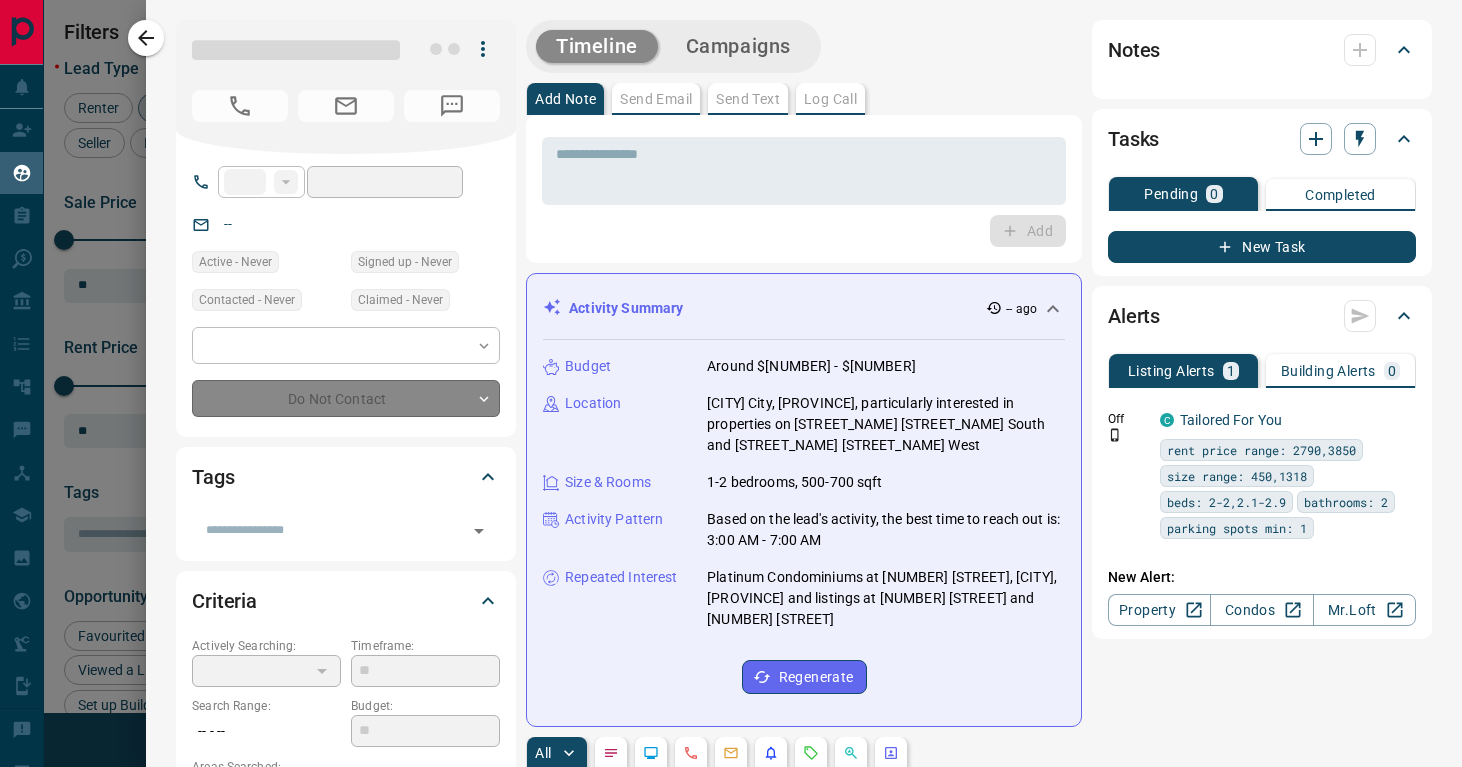 type on "**********" 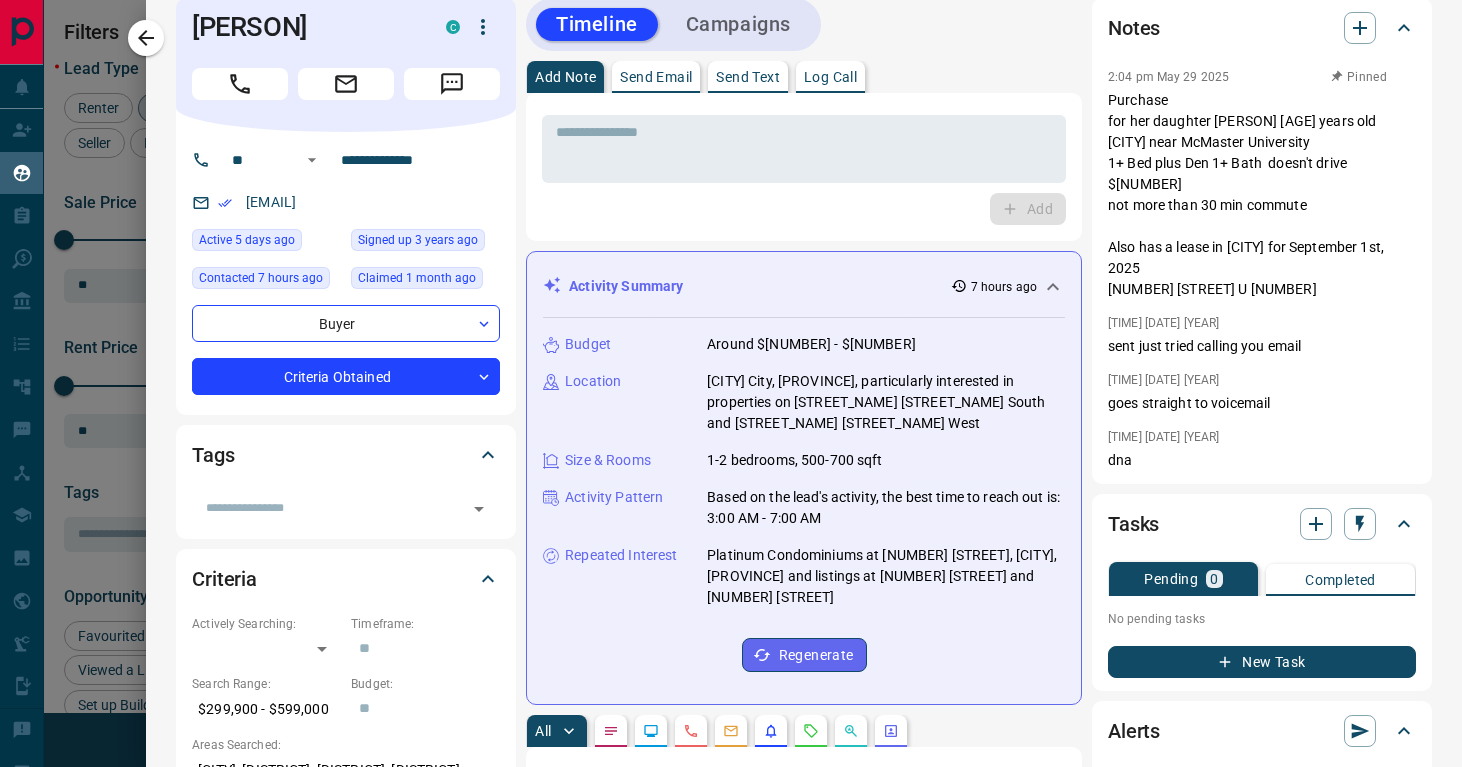 scroll, scrollTop: 0, scrollLeft: 0, axis: both 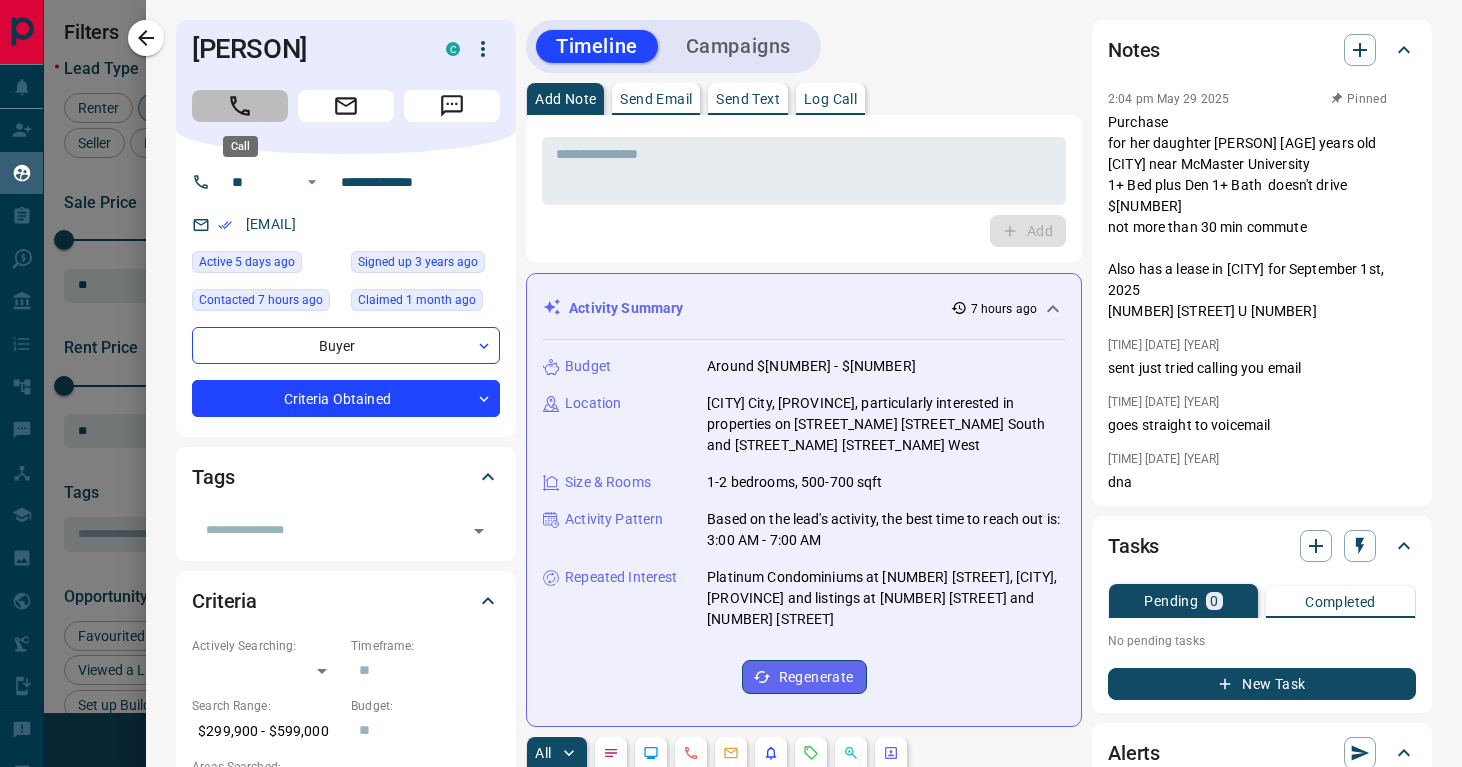 click 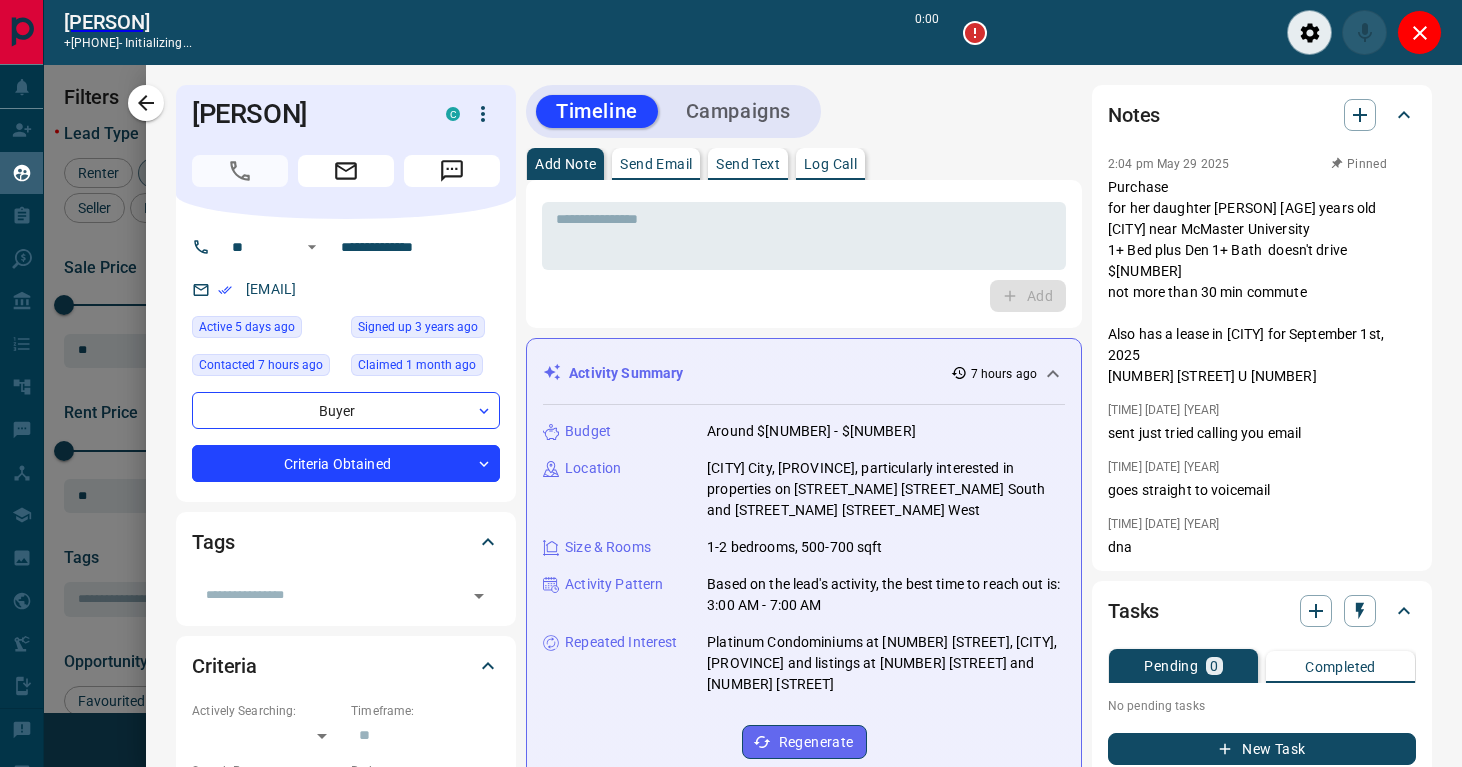 scroll, scrollTop: 526, scrollLeft: 1084, axis: both 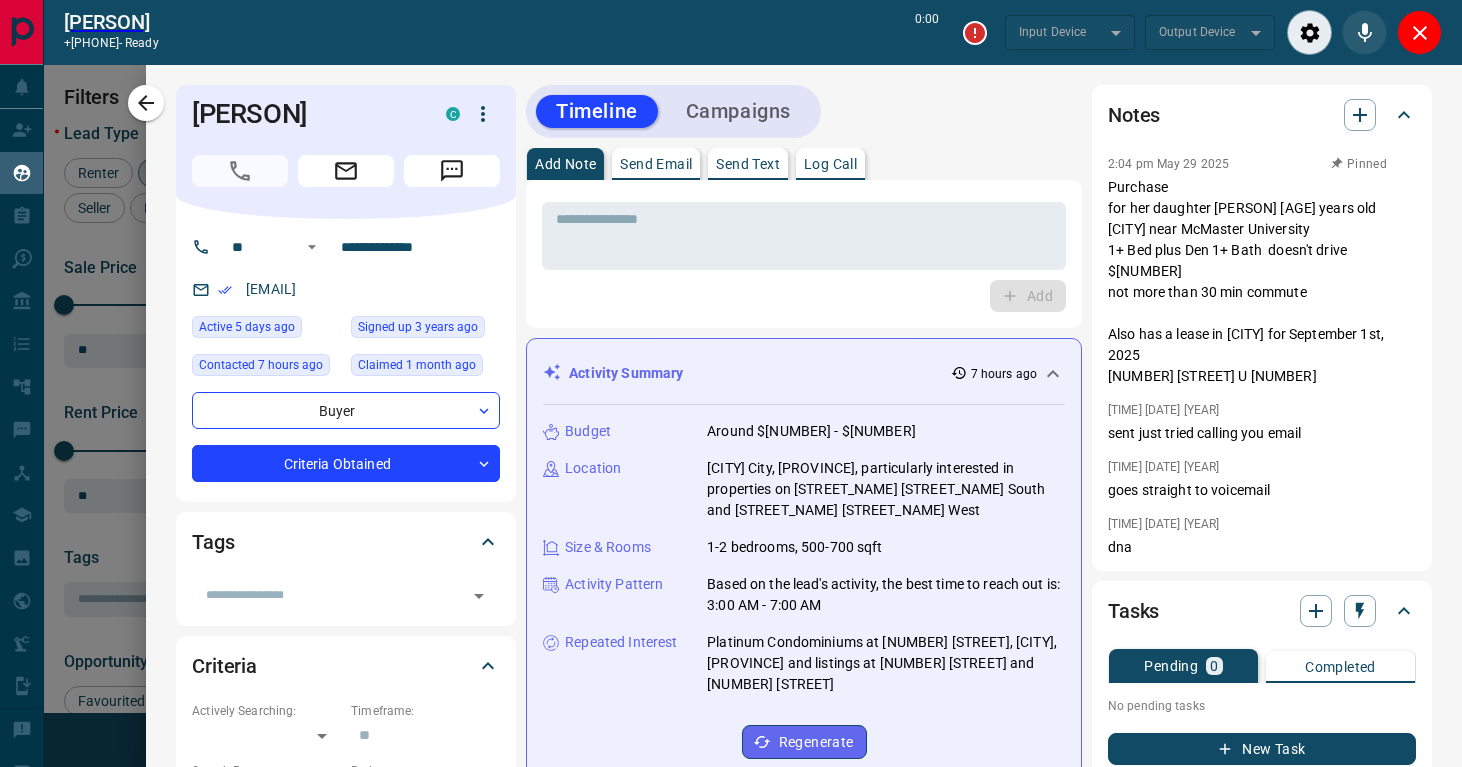 type on "*******" 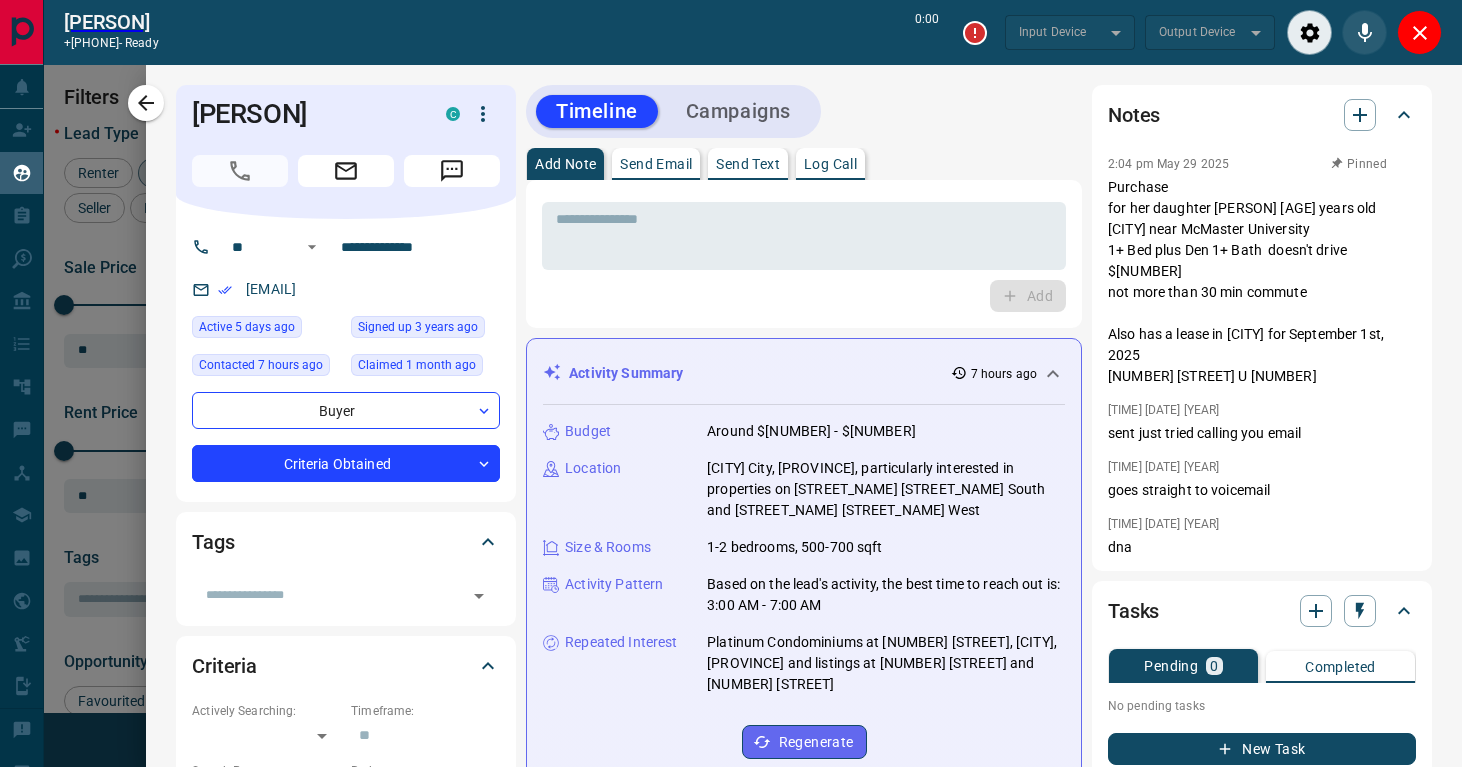 type on "*******" 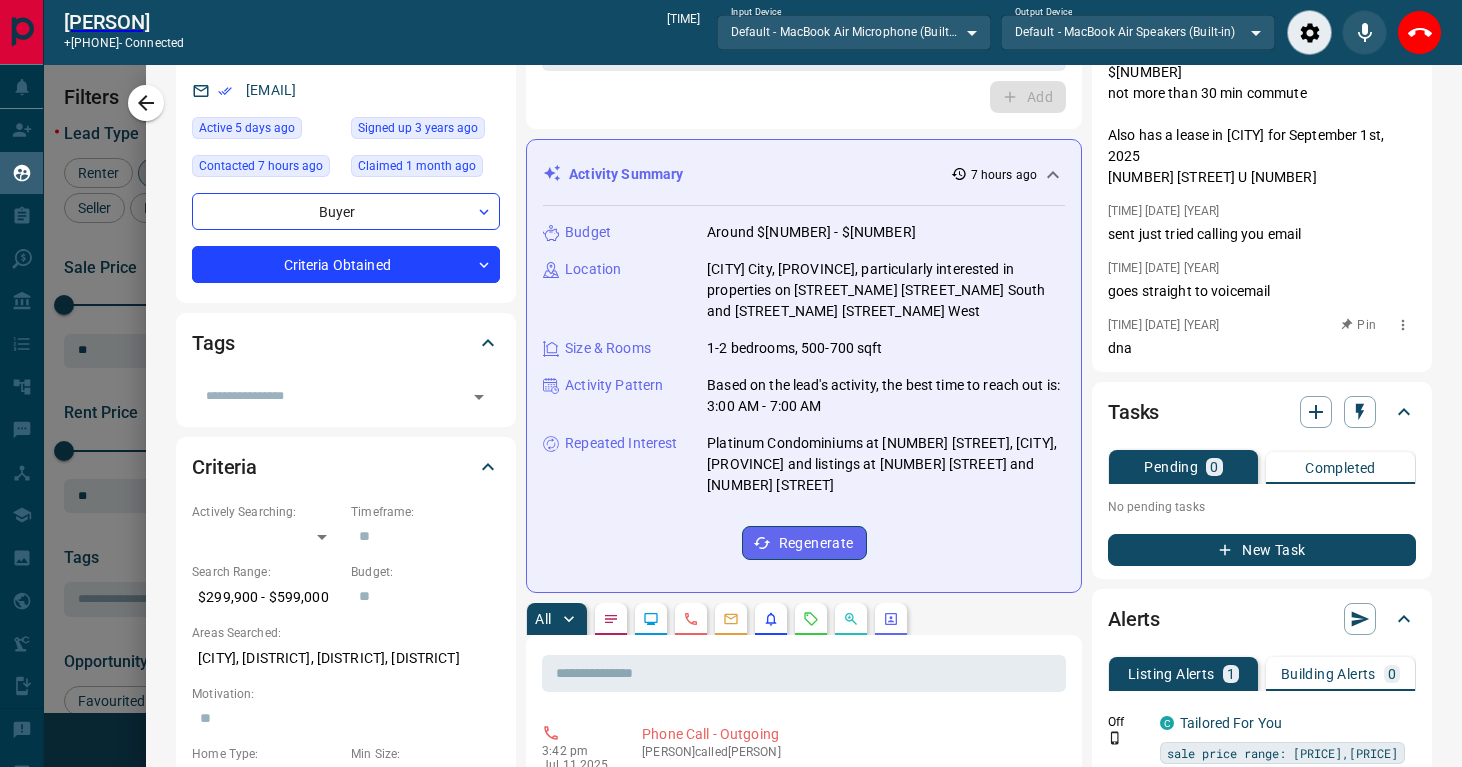 scroll, scrollTop: 382, scrollLeft: 0, axis: vertical 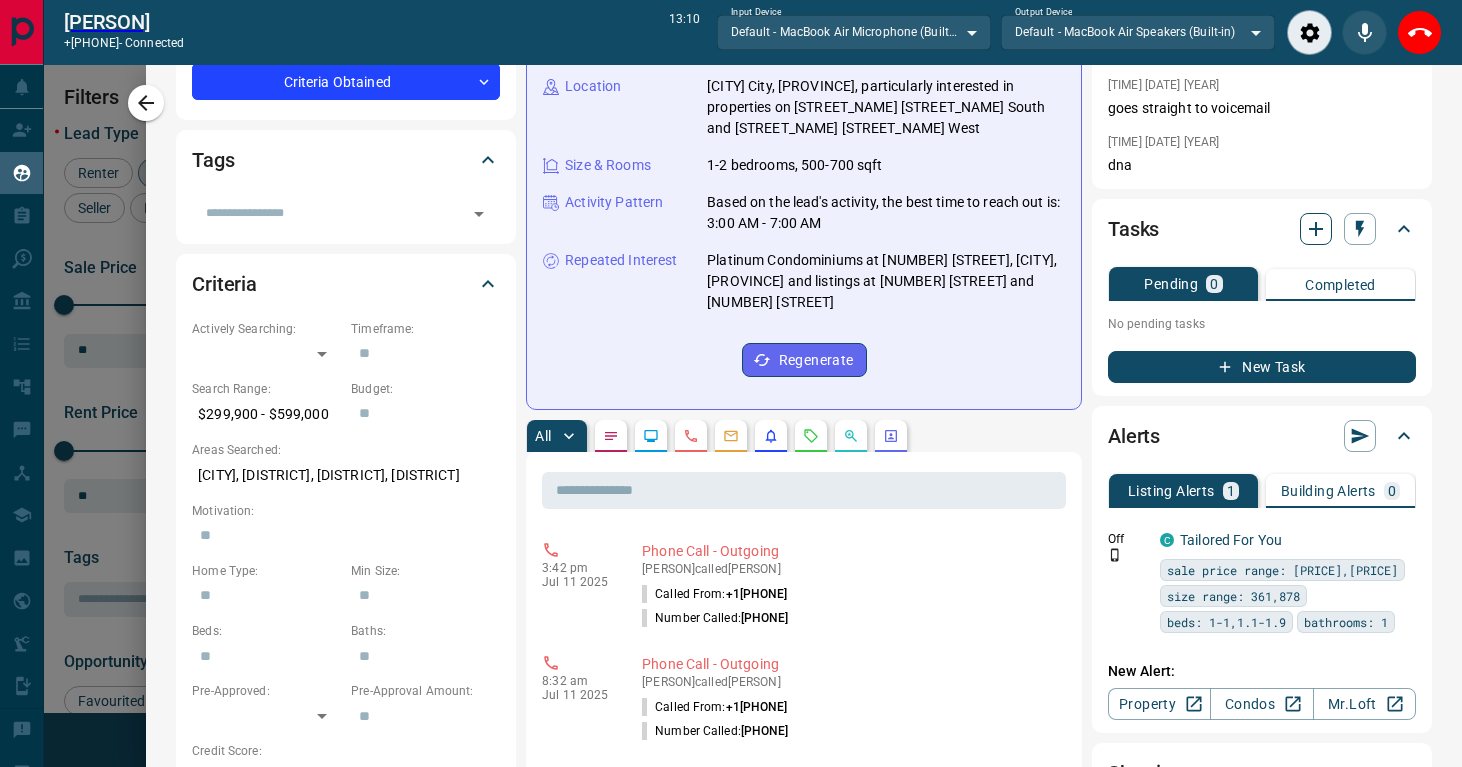 click 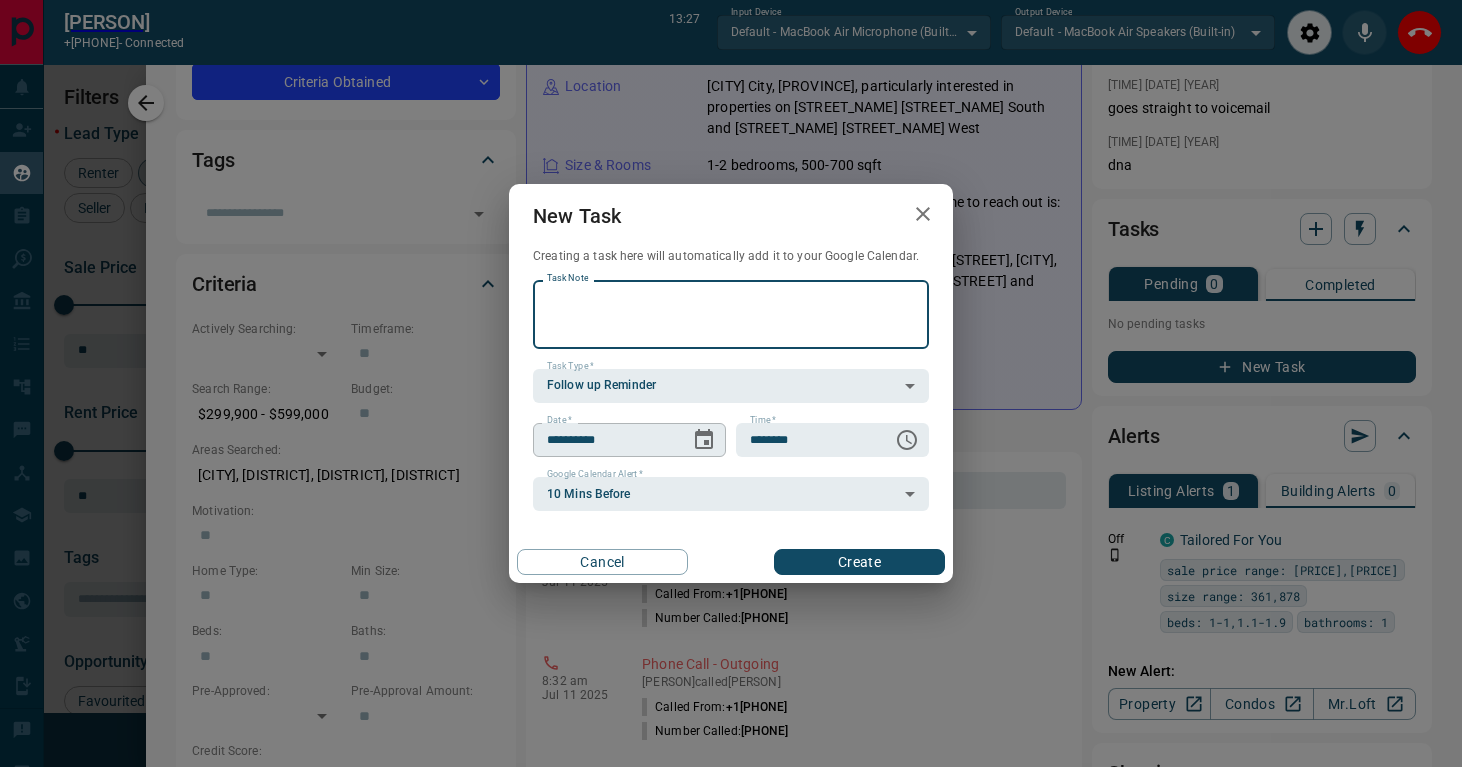 click 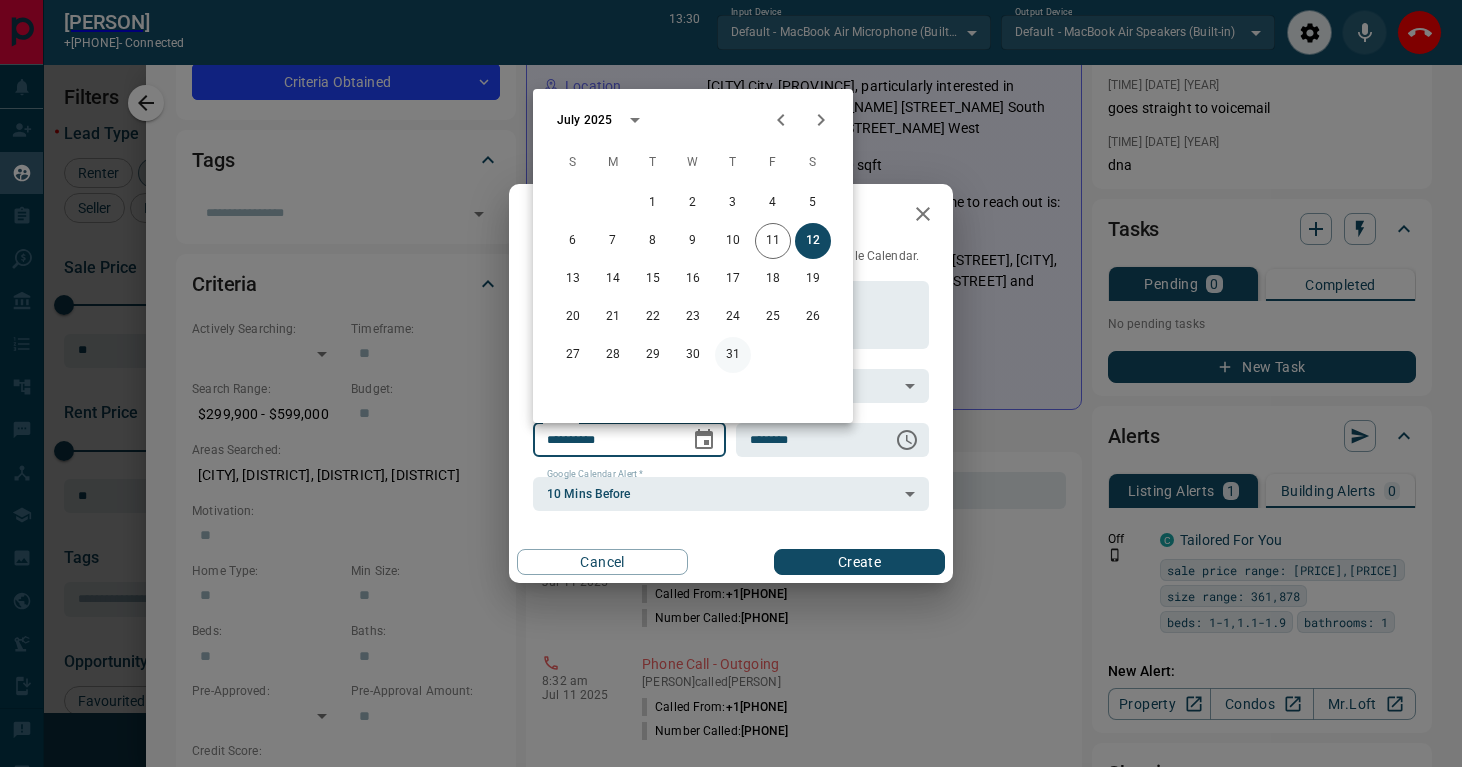 click on "31" at bounding box center [733, 355] 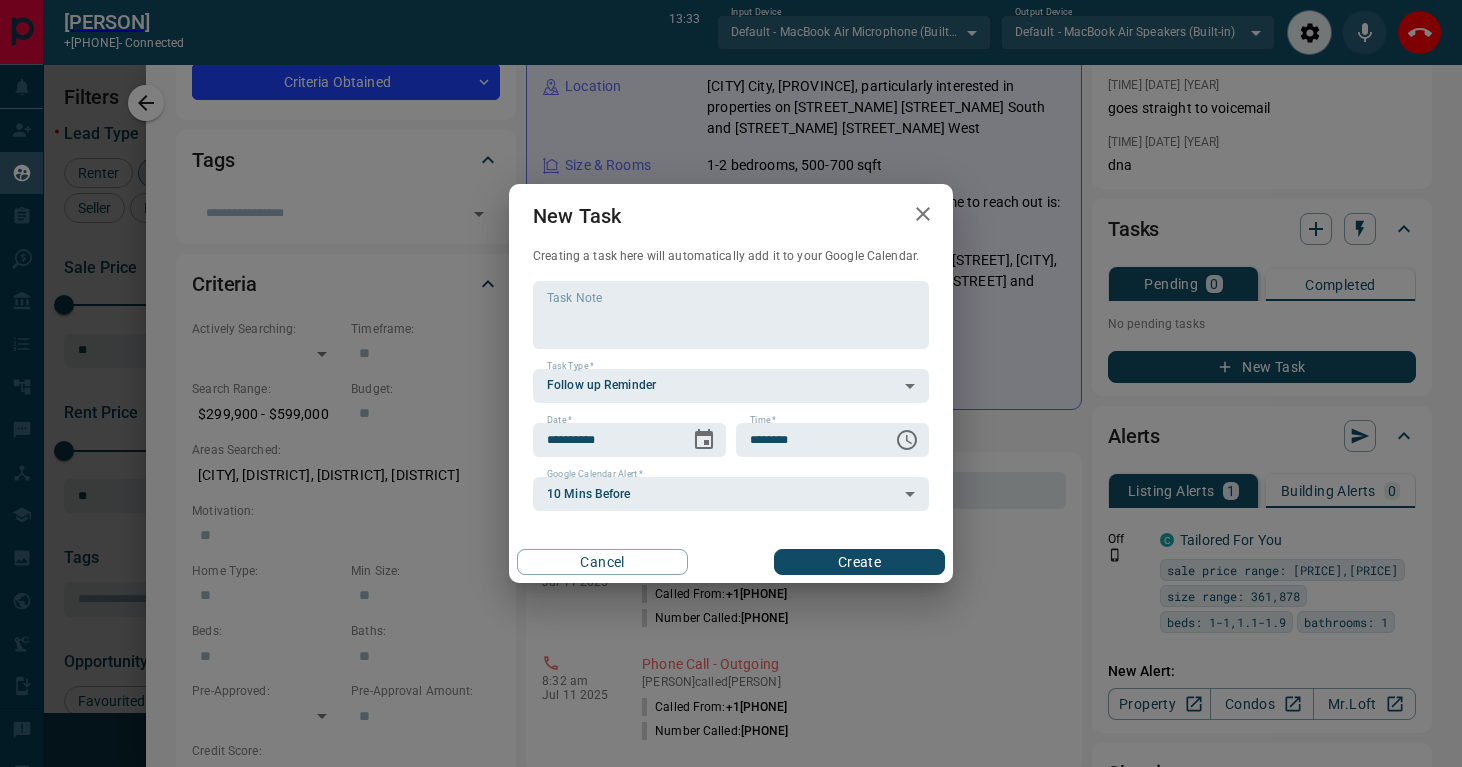 click on "**********" at bounding box center (731, 384) 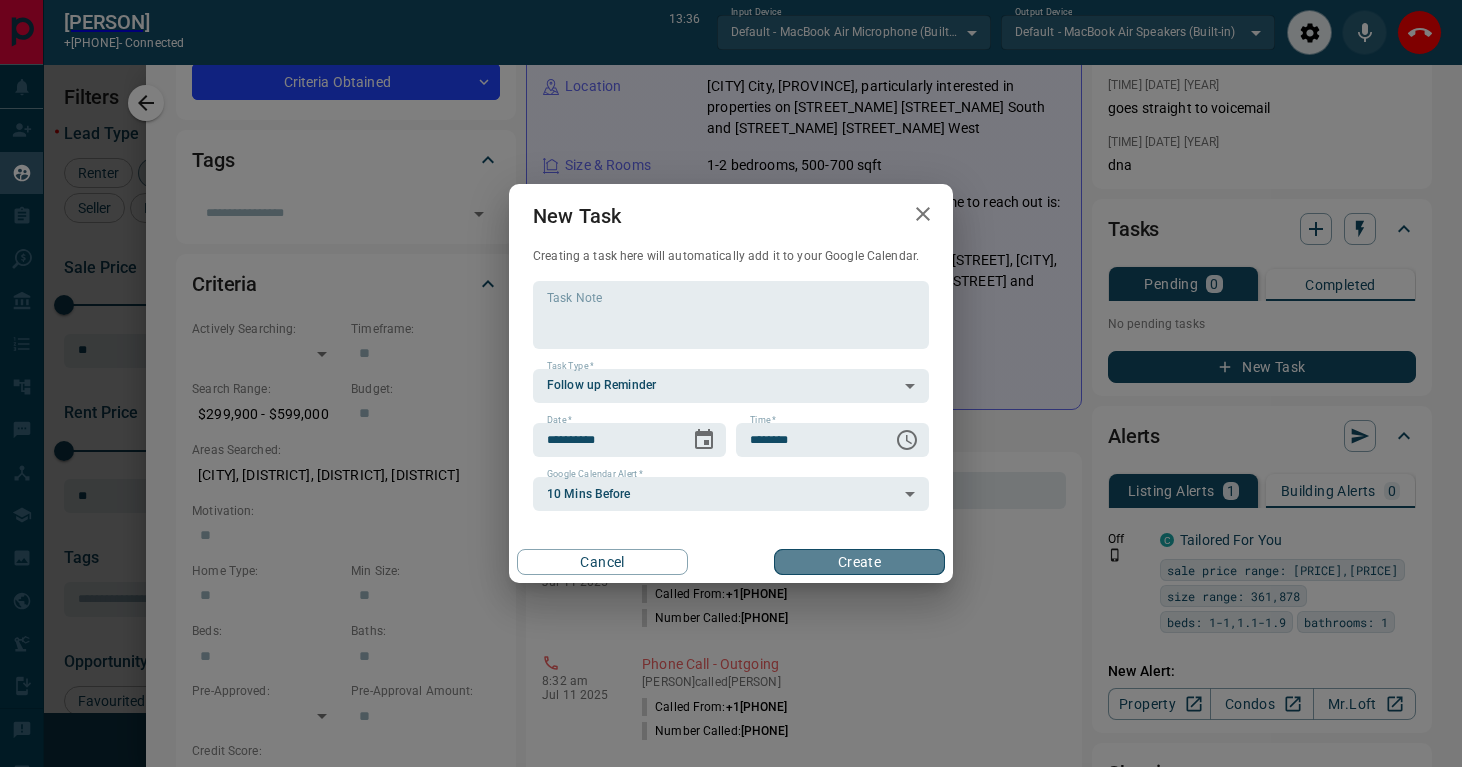 click on "Create" at bounding box center (859, 562) 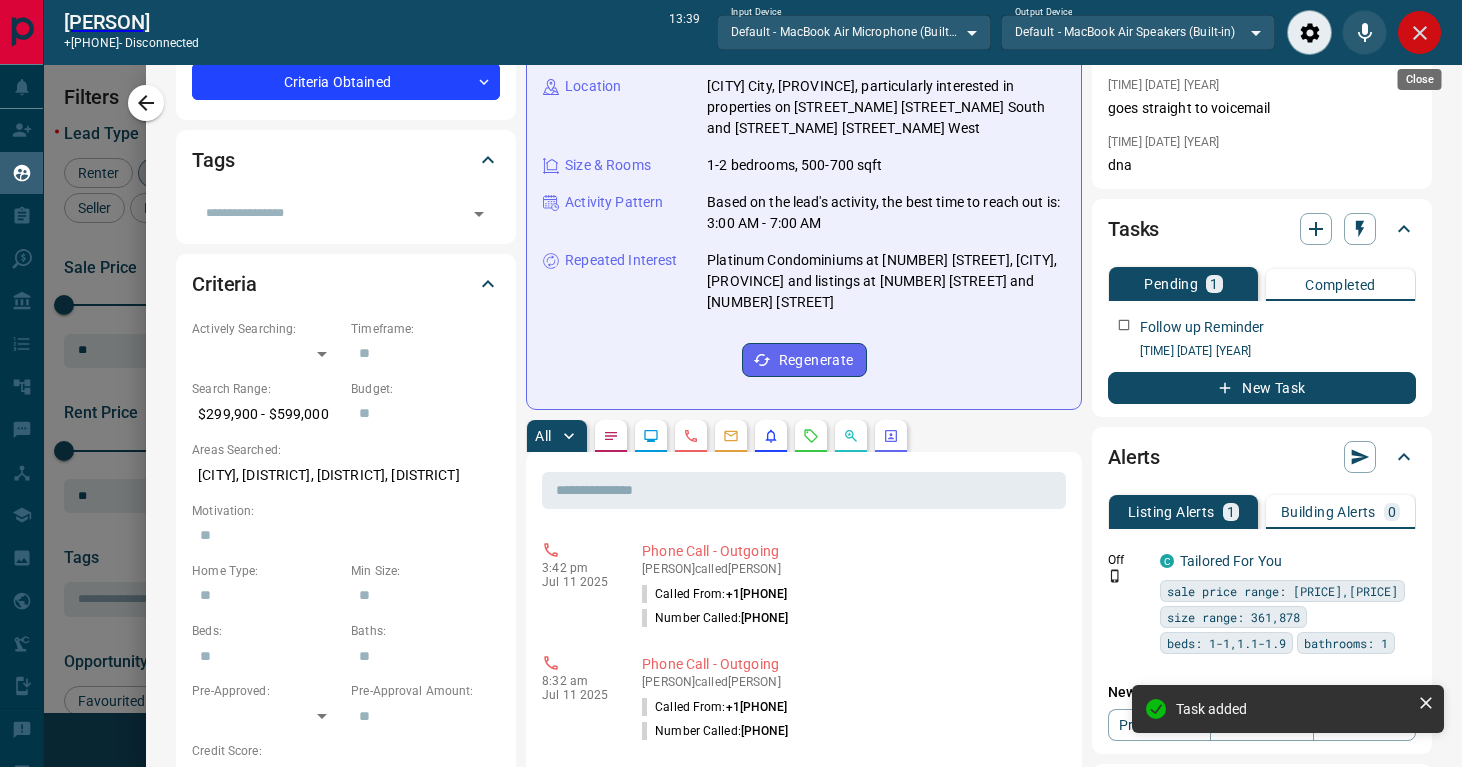 click 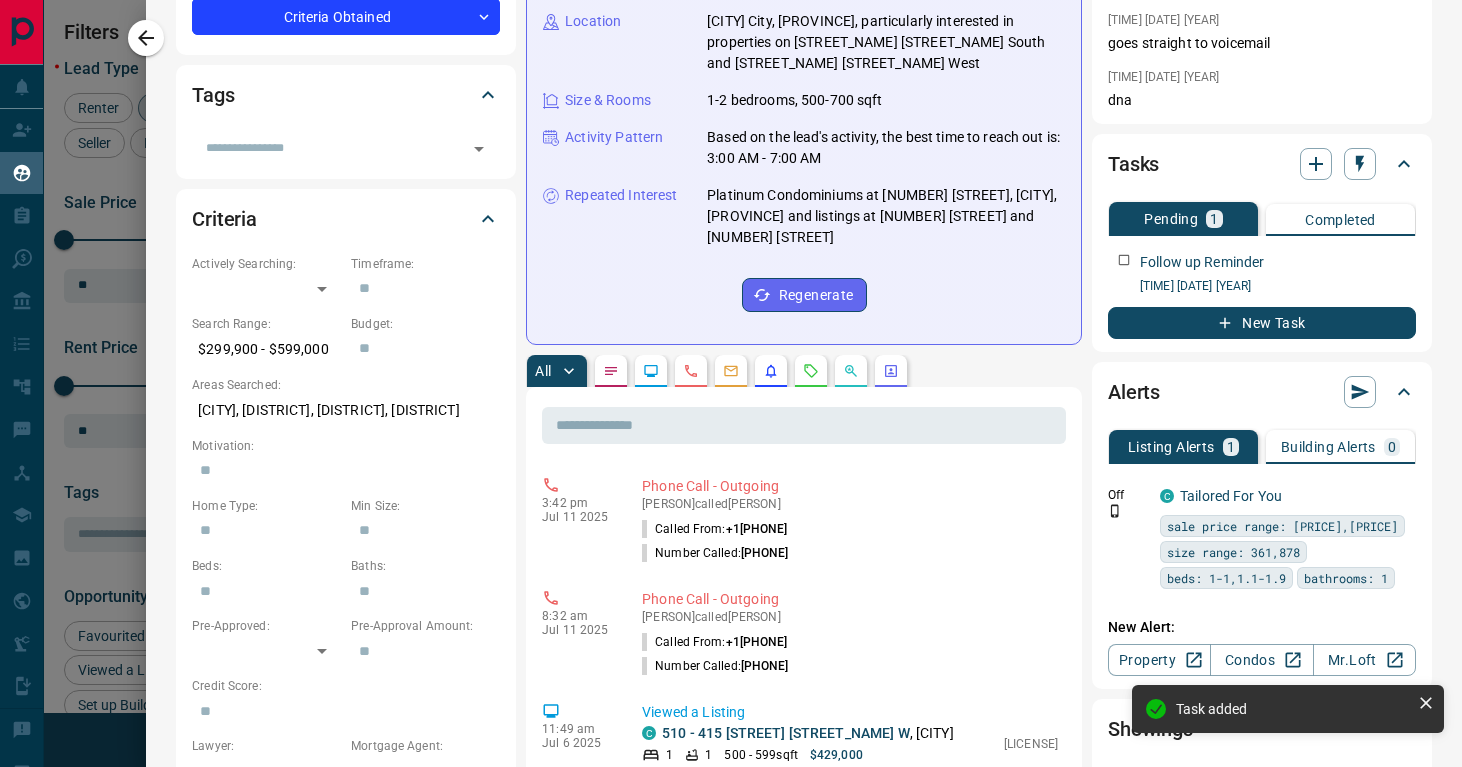 scroll, scrollTop: 1, scrollLeft: 1, axis: both 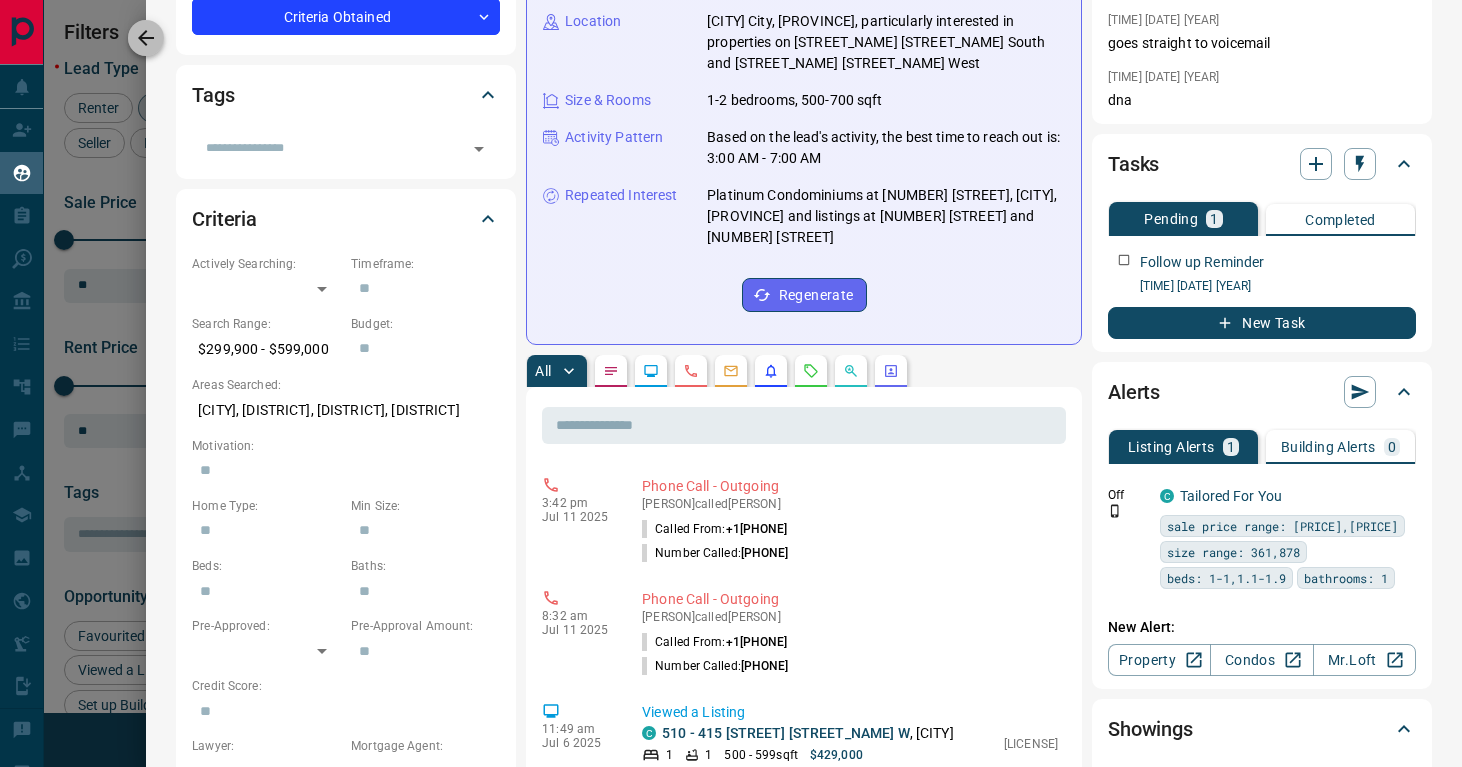 click 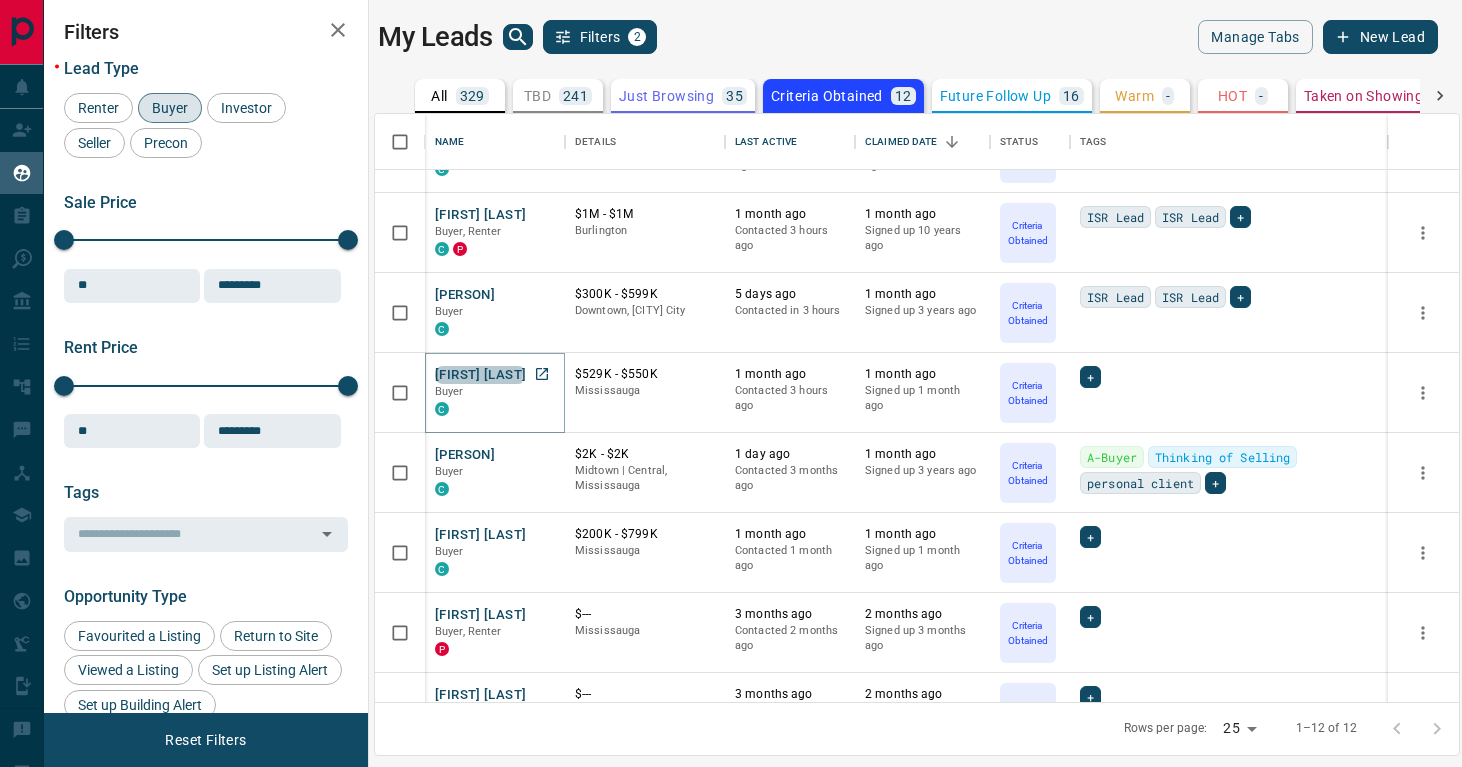 click on "[FIRST] [LAST]" at bounding box center [480, 375] 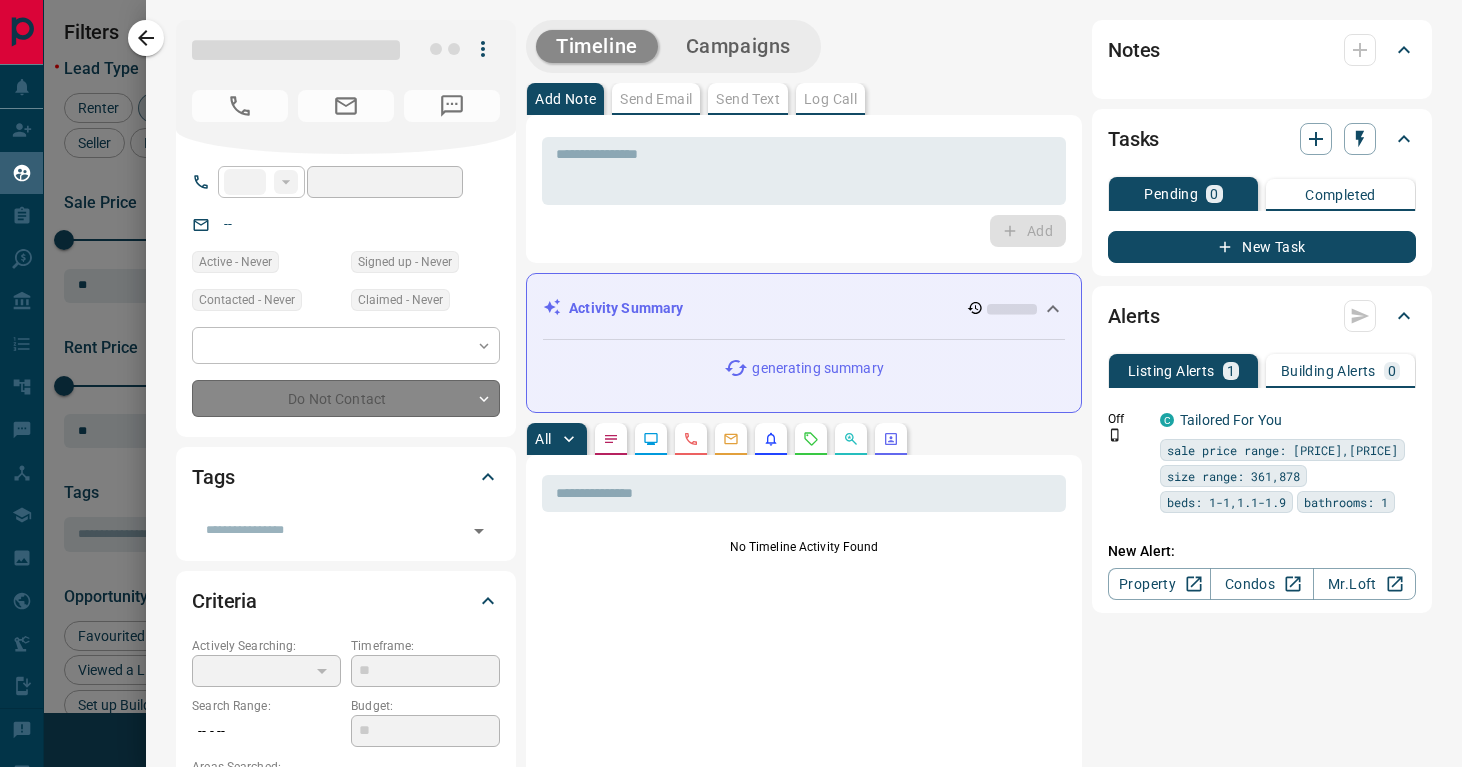 type on "**" 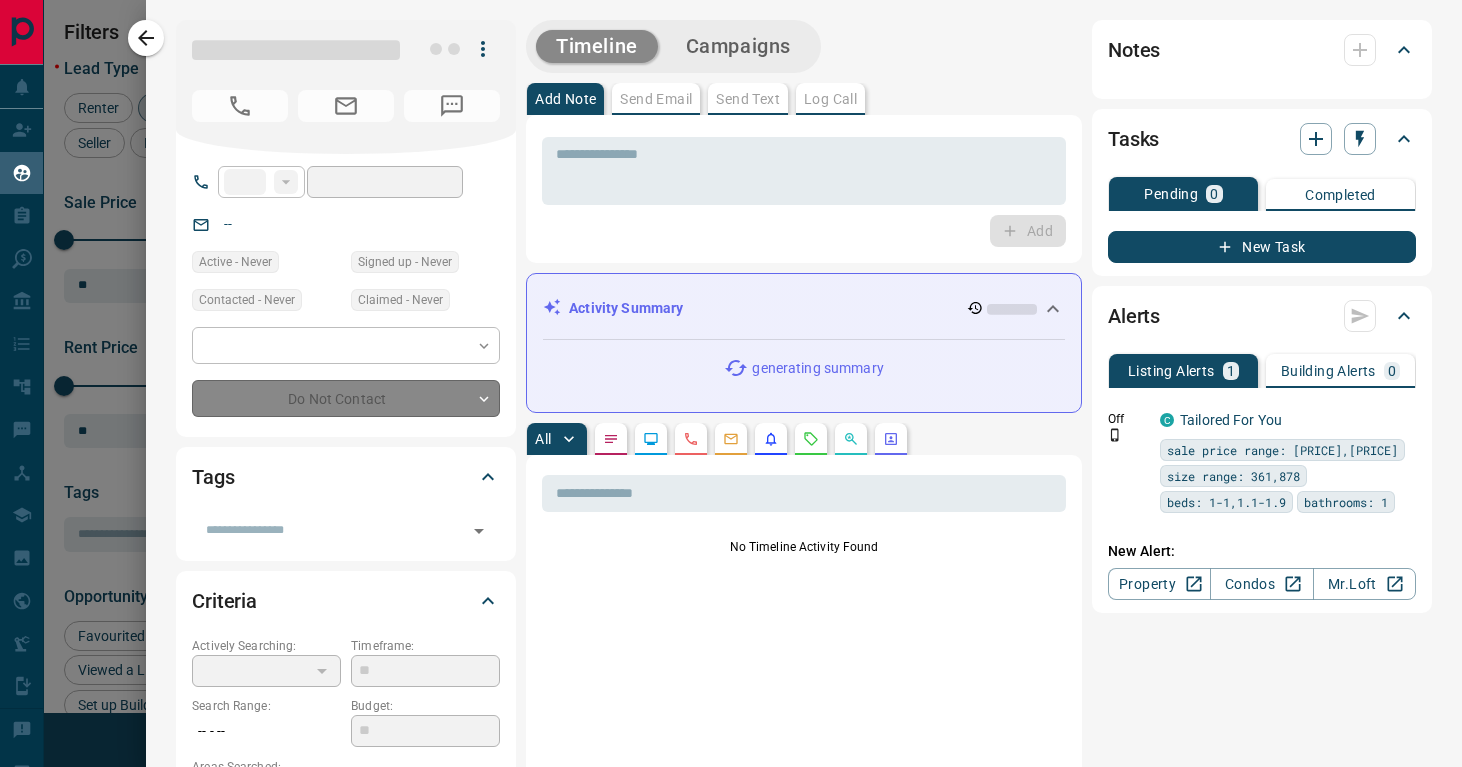 type on "**********" 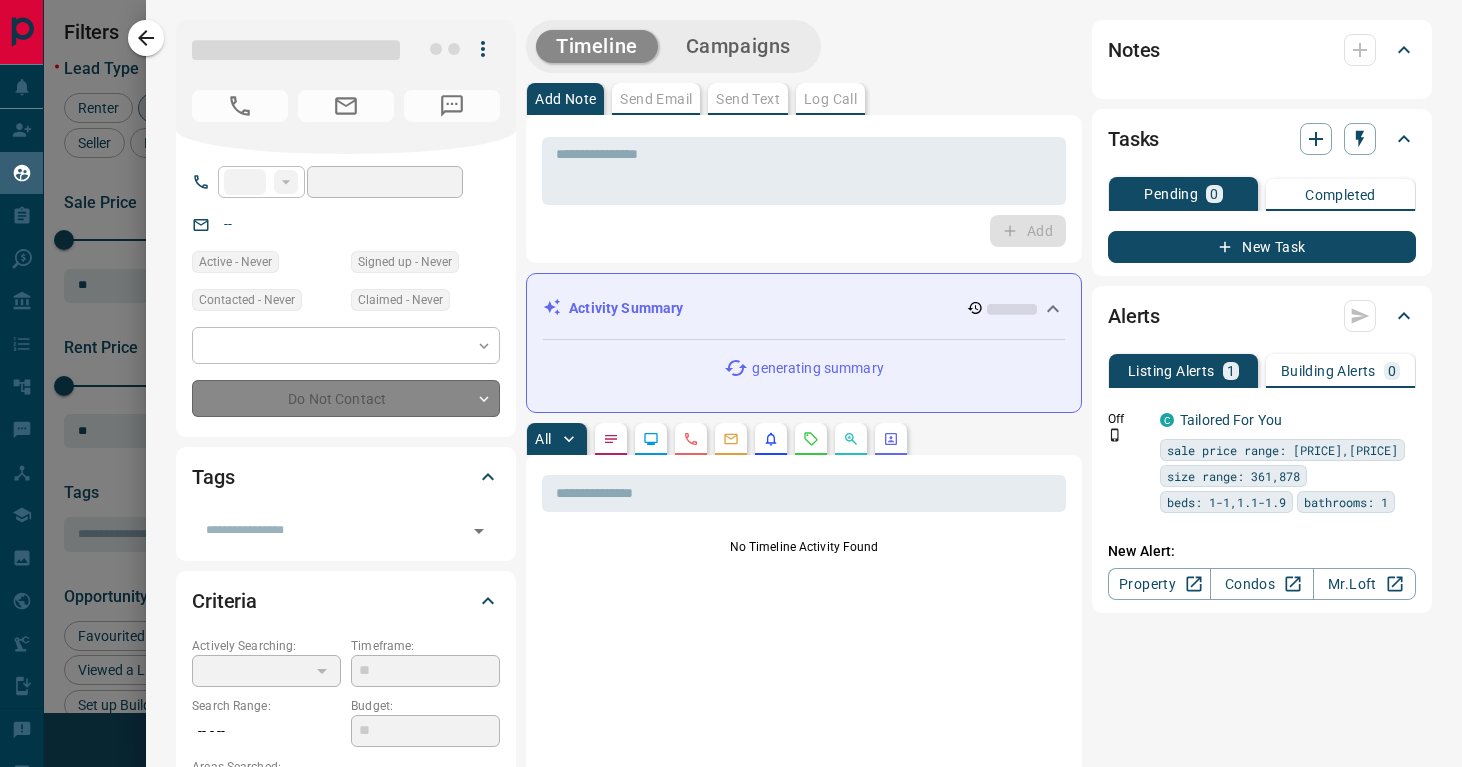 type on "*" 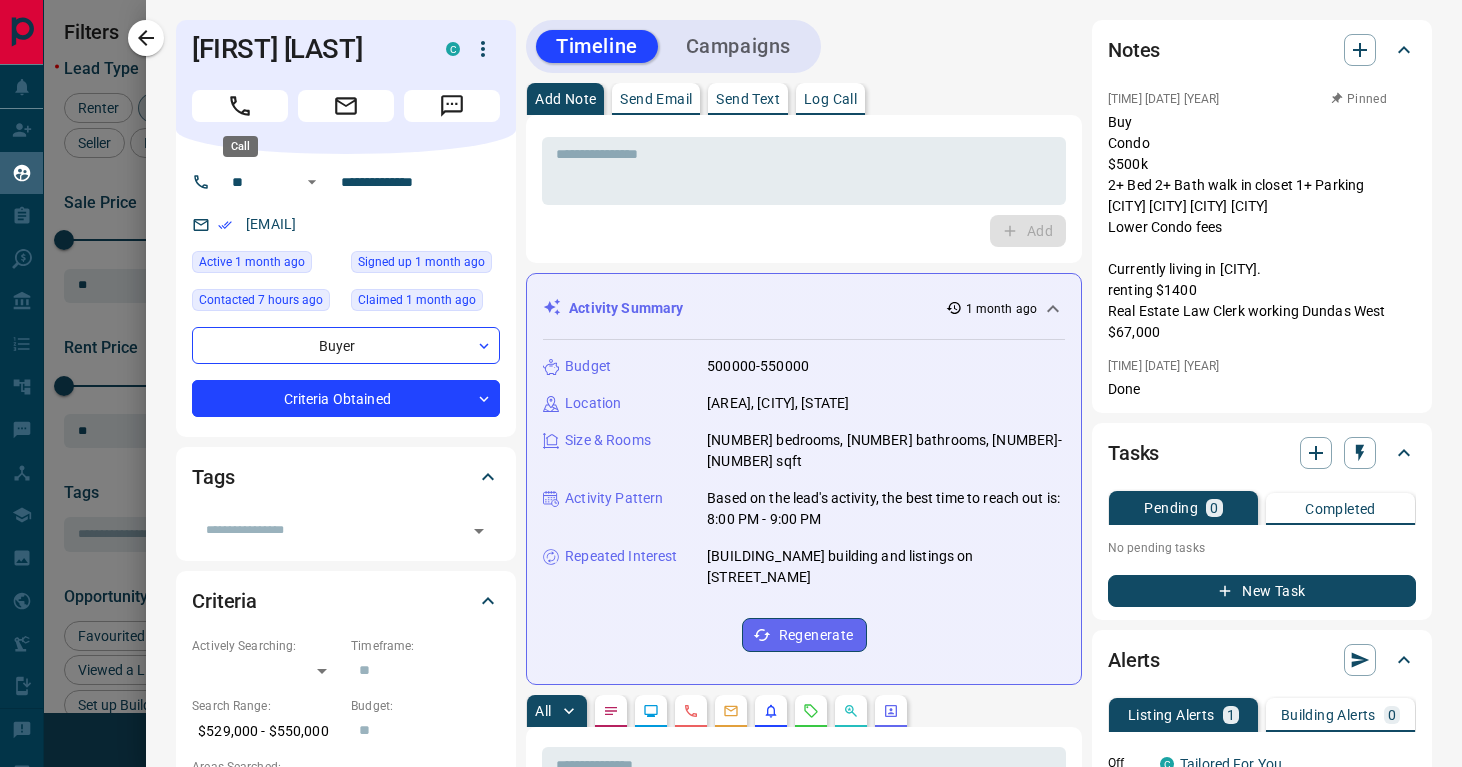 click at bounding box center (240, 106) 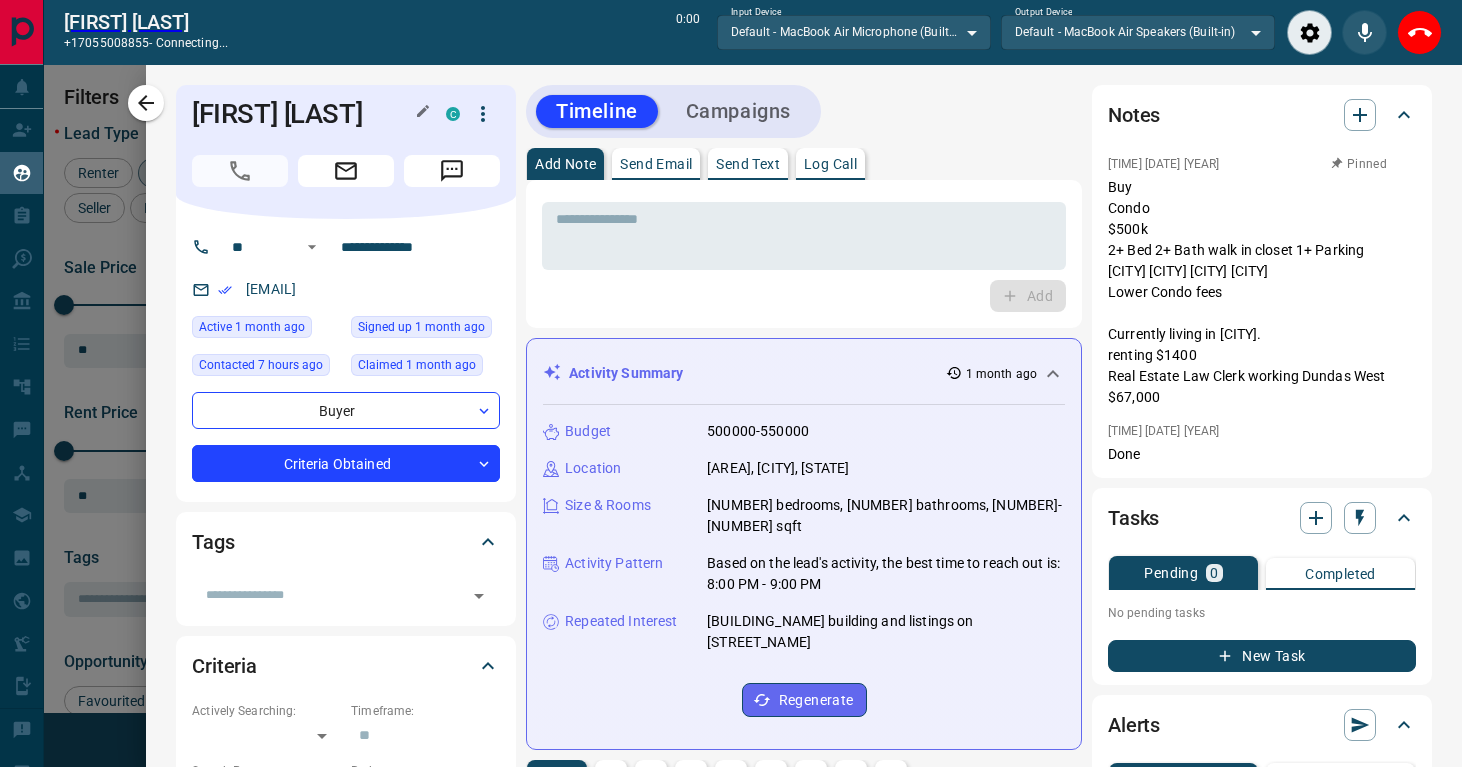 scroll, scrollTop: 526, scrollLeft: 1084, axis: both 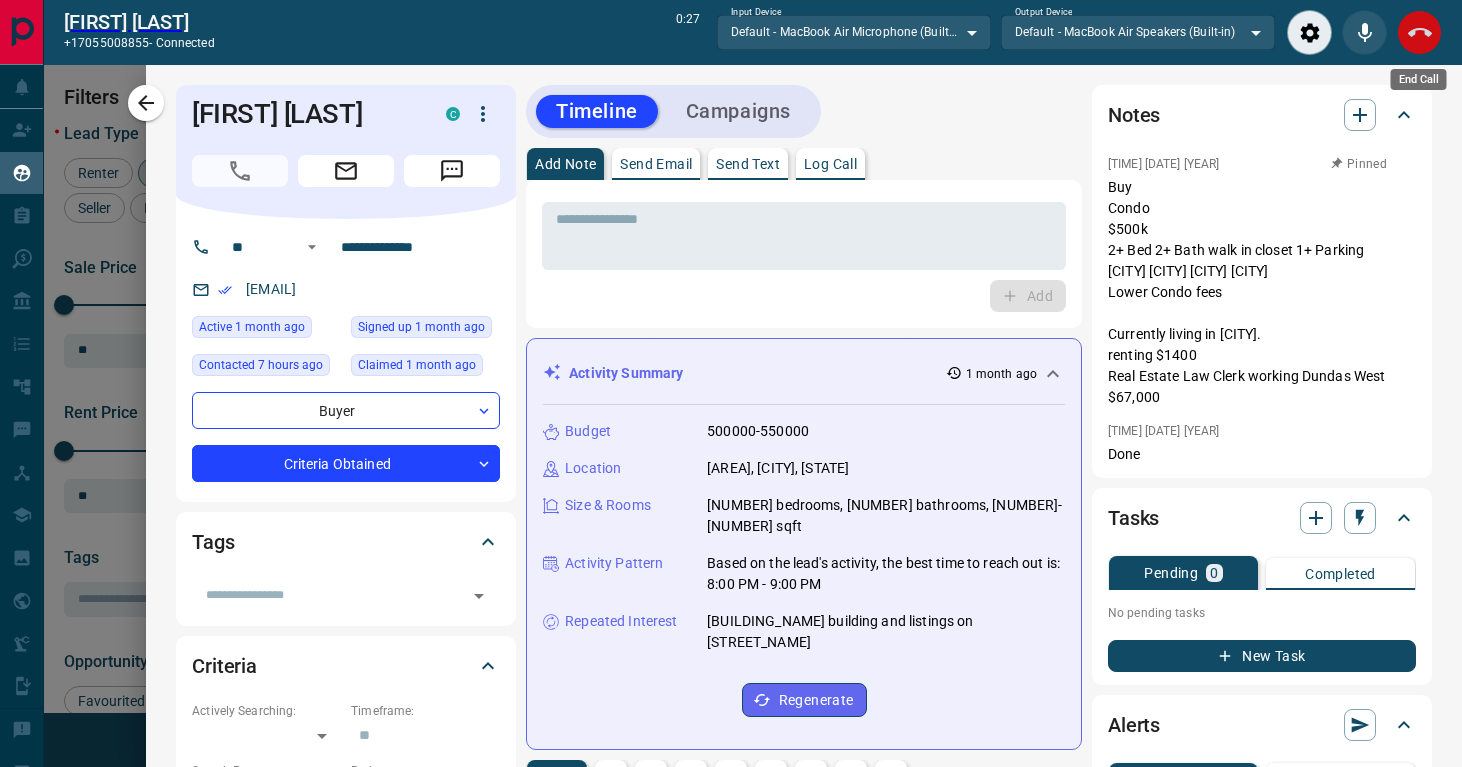 click 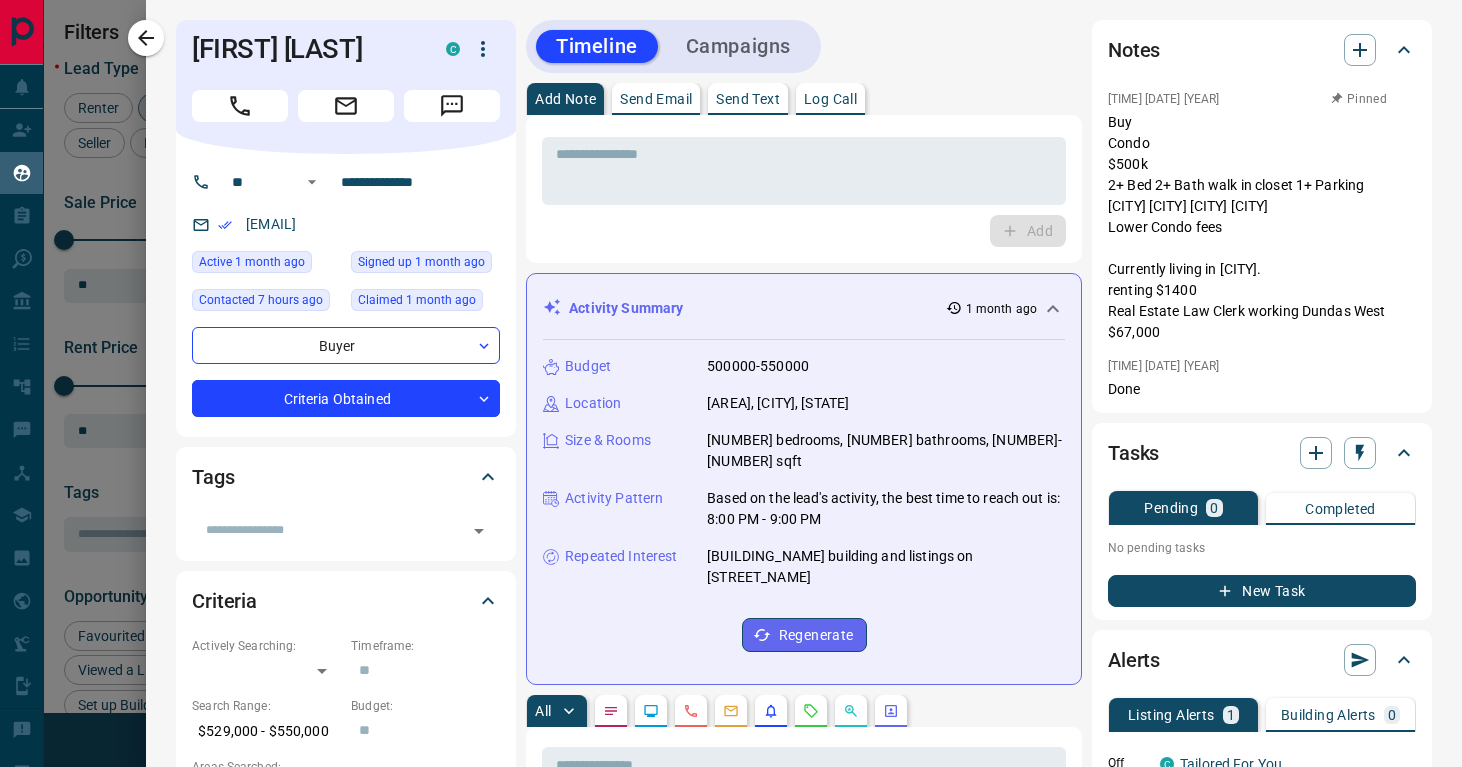 scroll, scrollTop: 1, scrollLeft: 1, axis: both 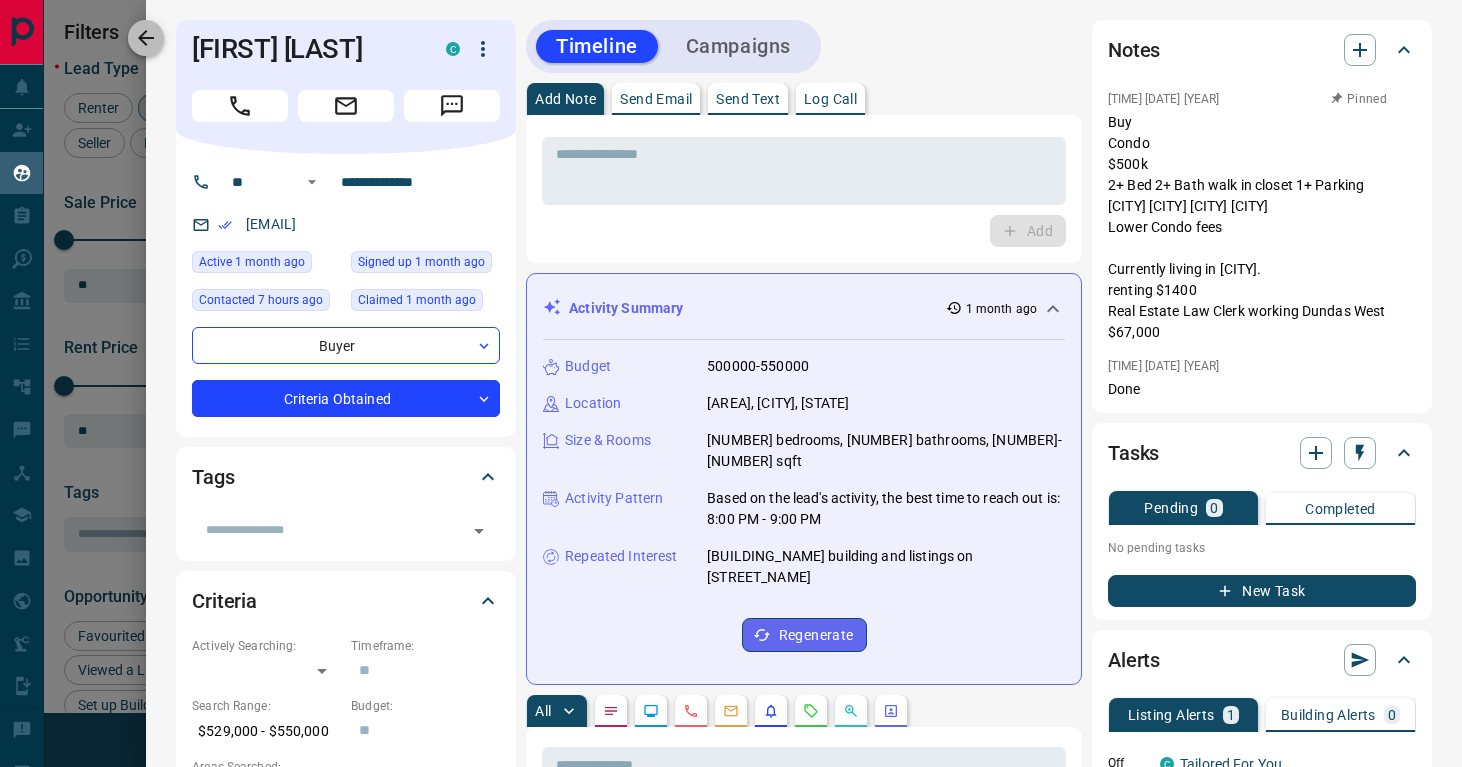 click 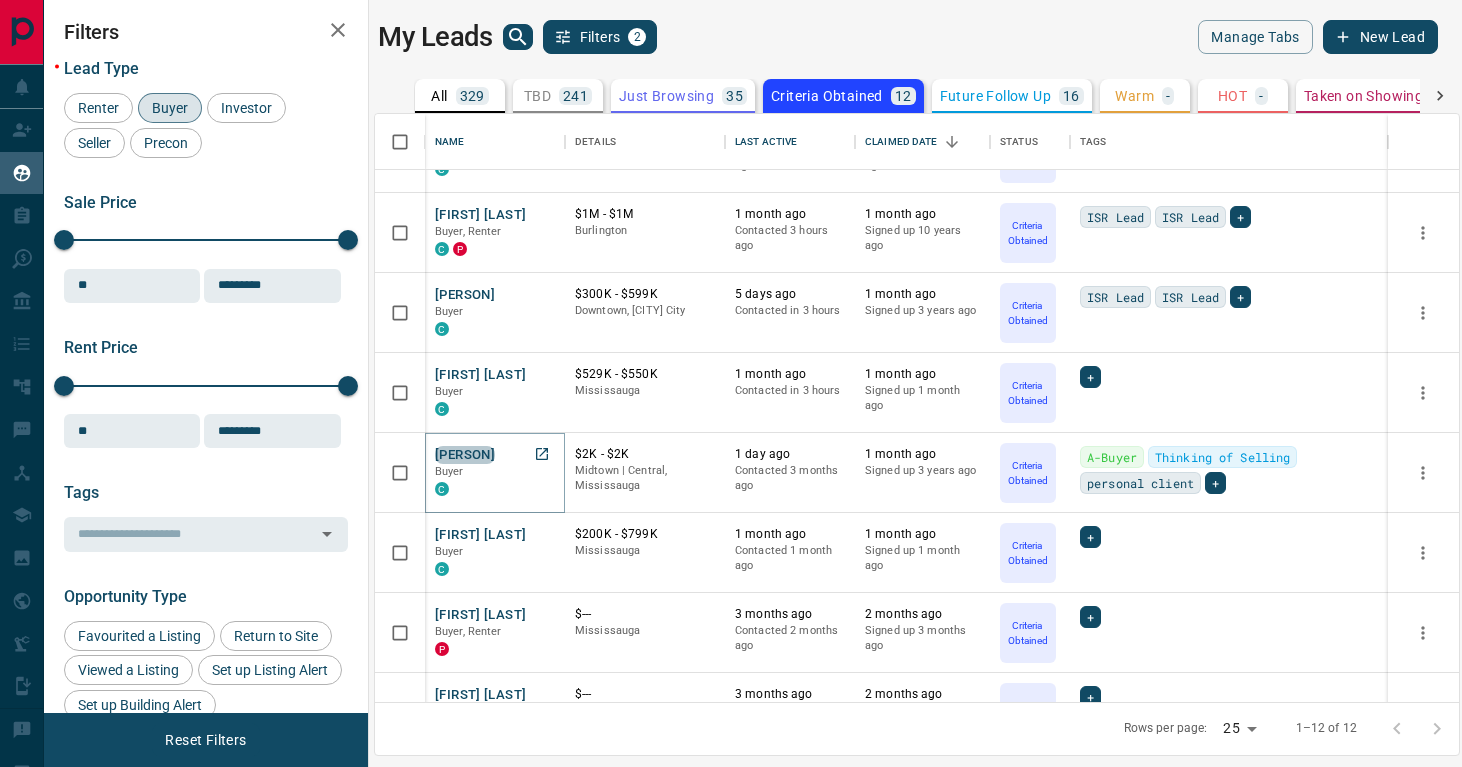 click on "[PERSON]" at bounding box center (465, 455) 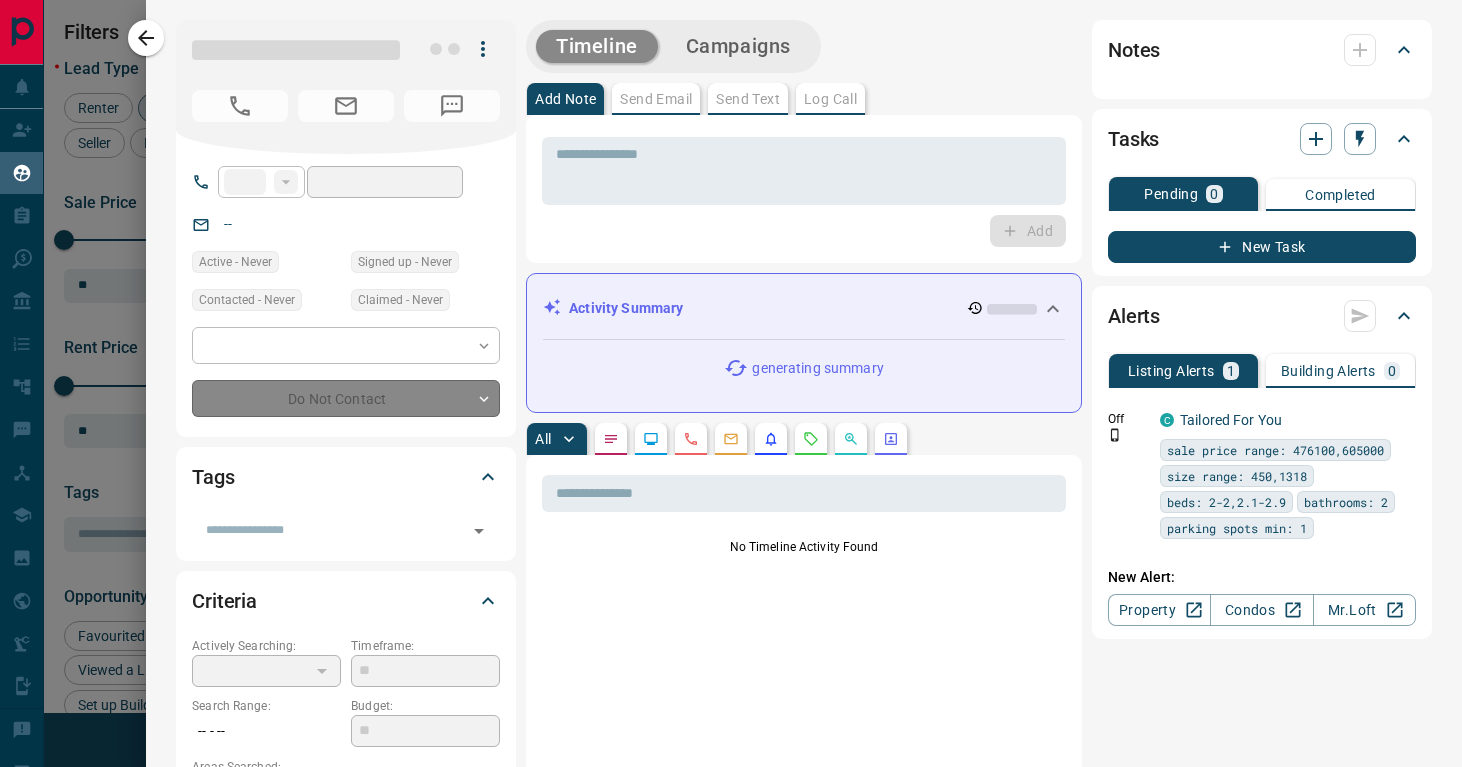 type on "**" 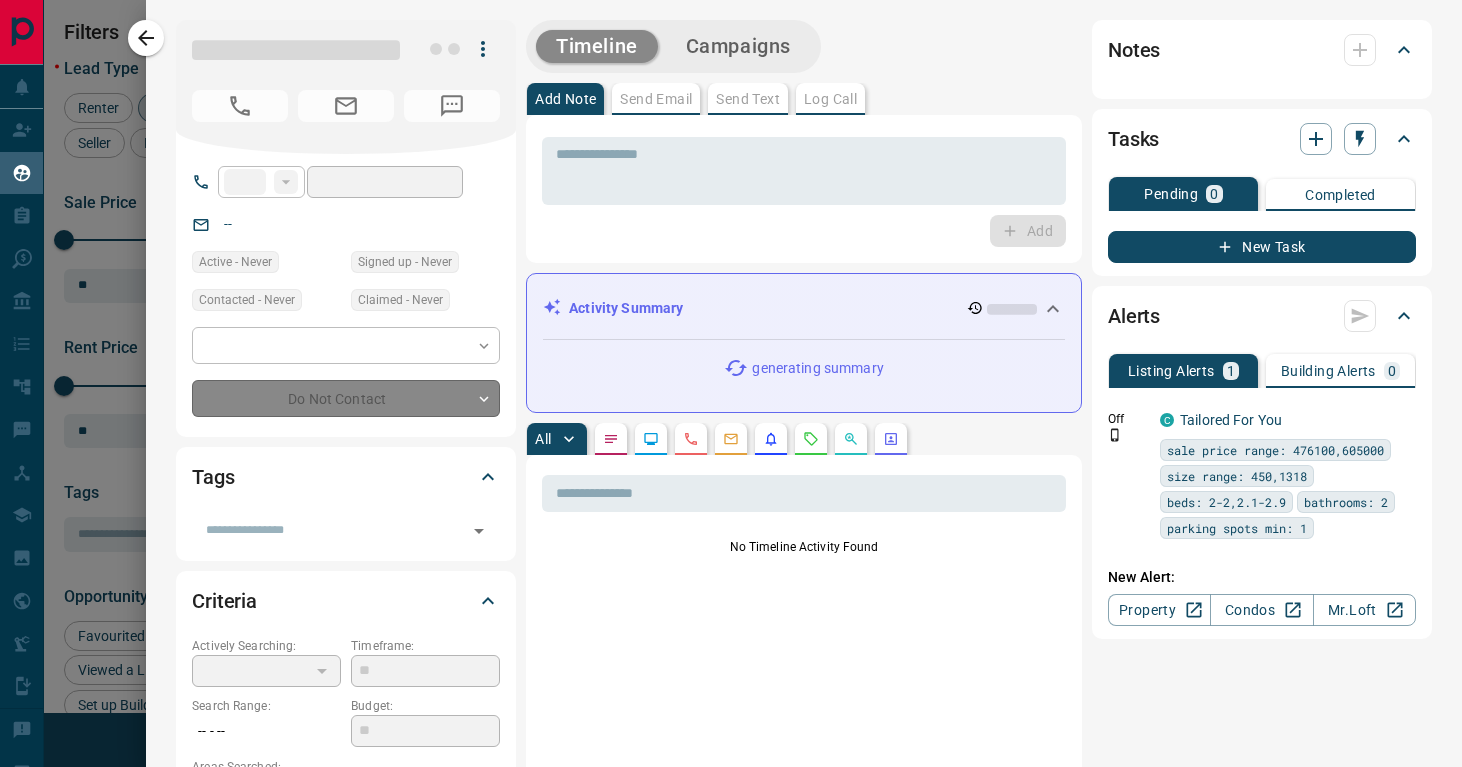 type on "**********" 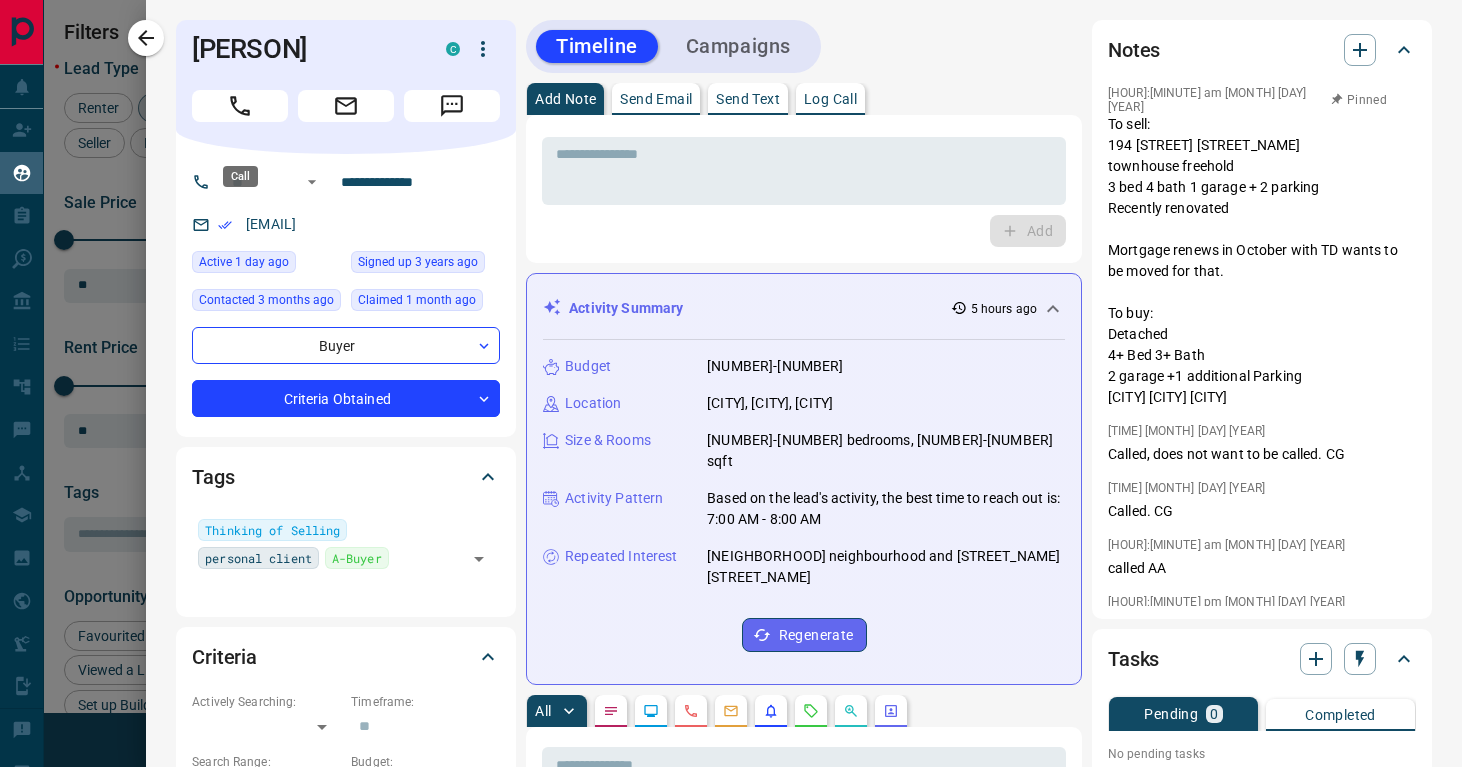 click 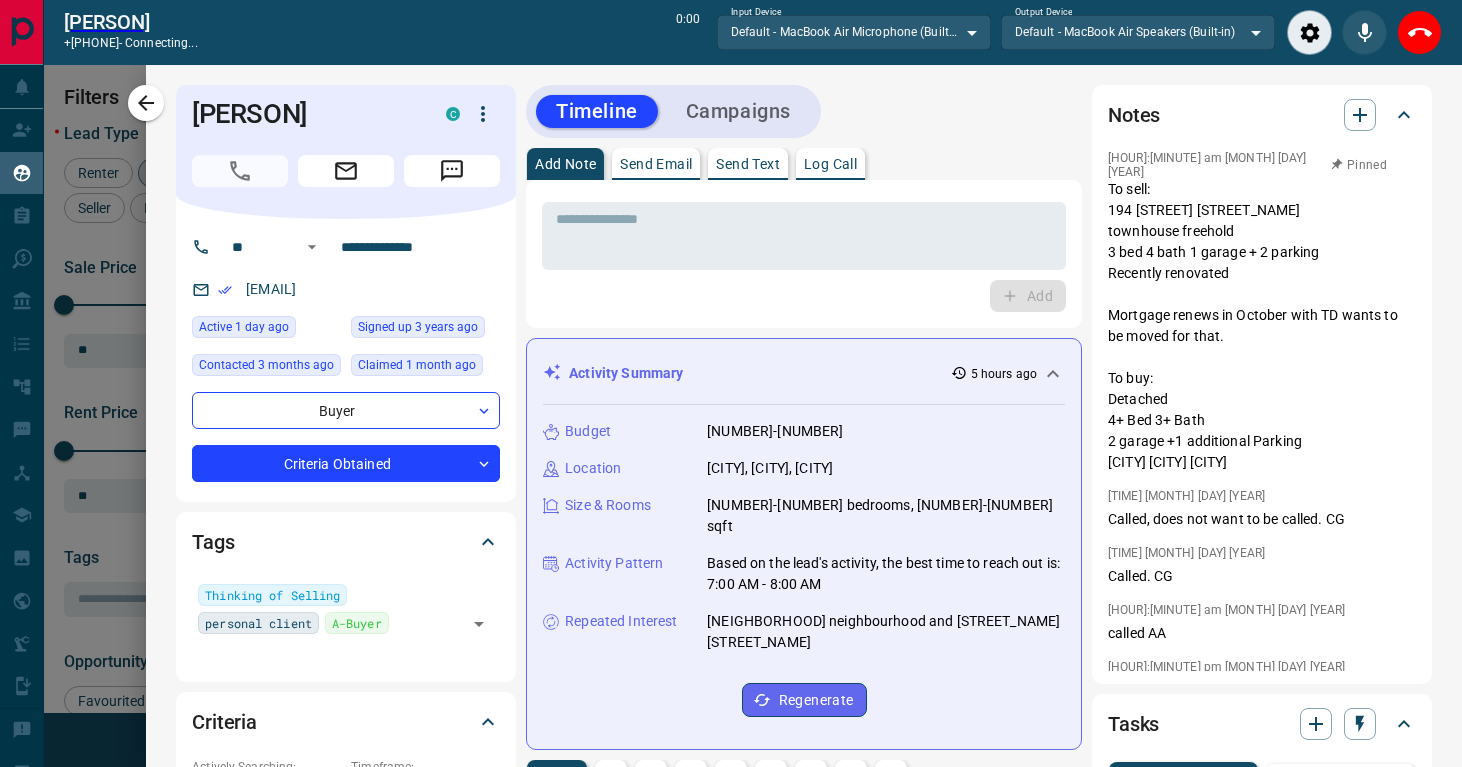 scroll, scrollTop: 526, scrollLeft: 1084, axis: both 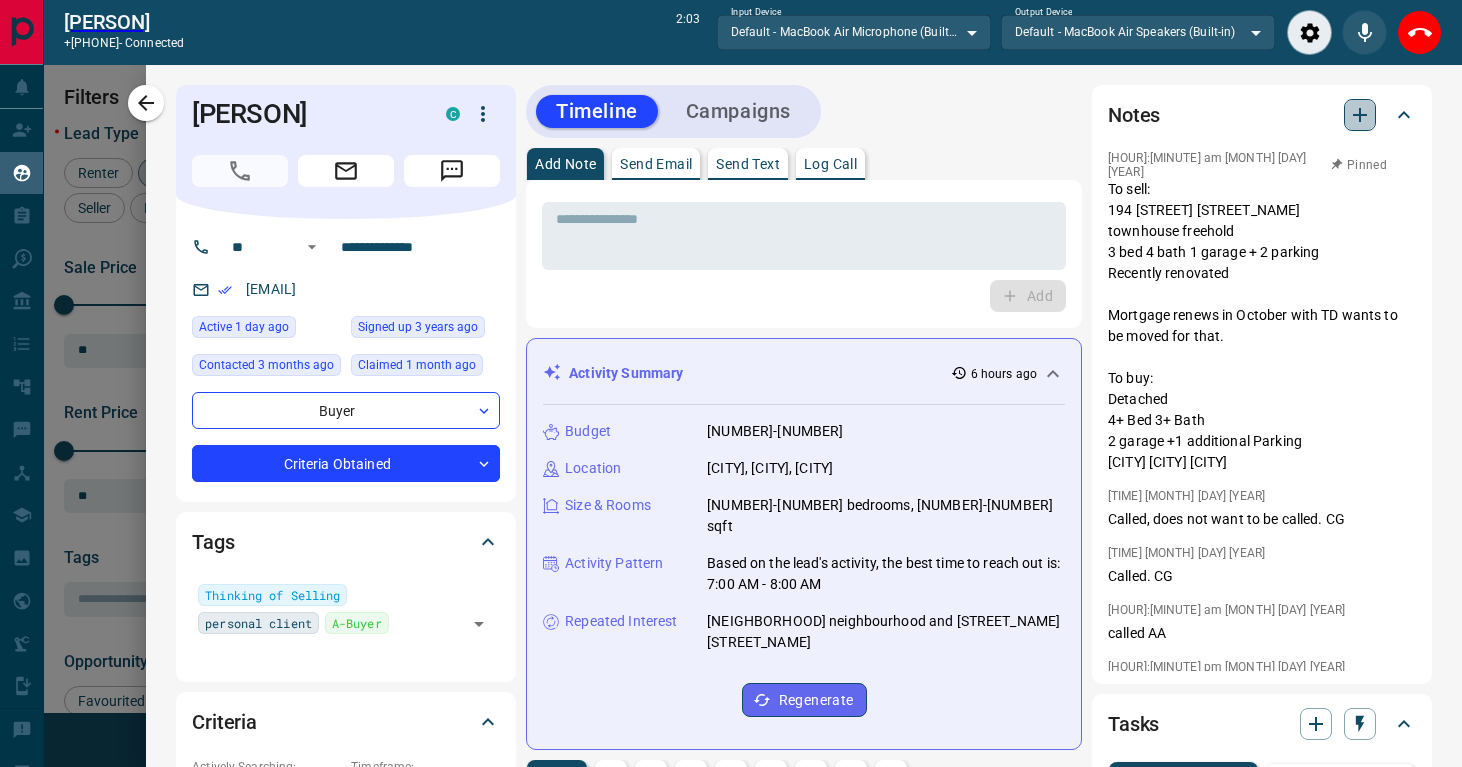 click 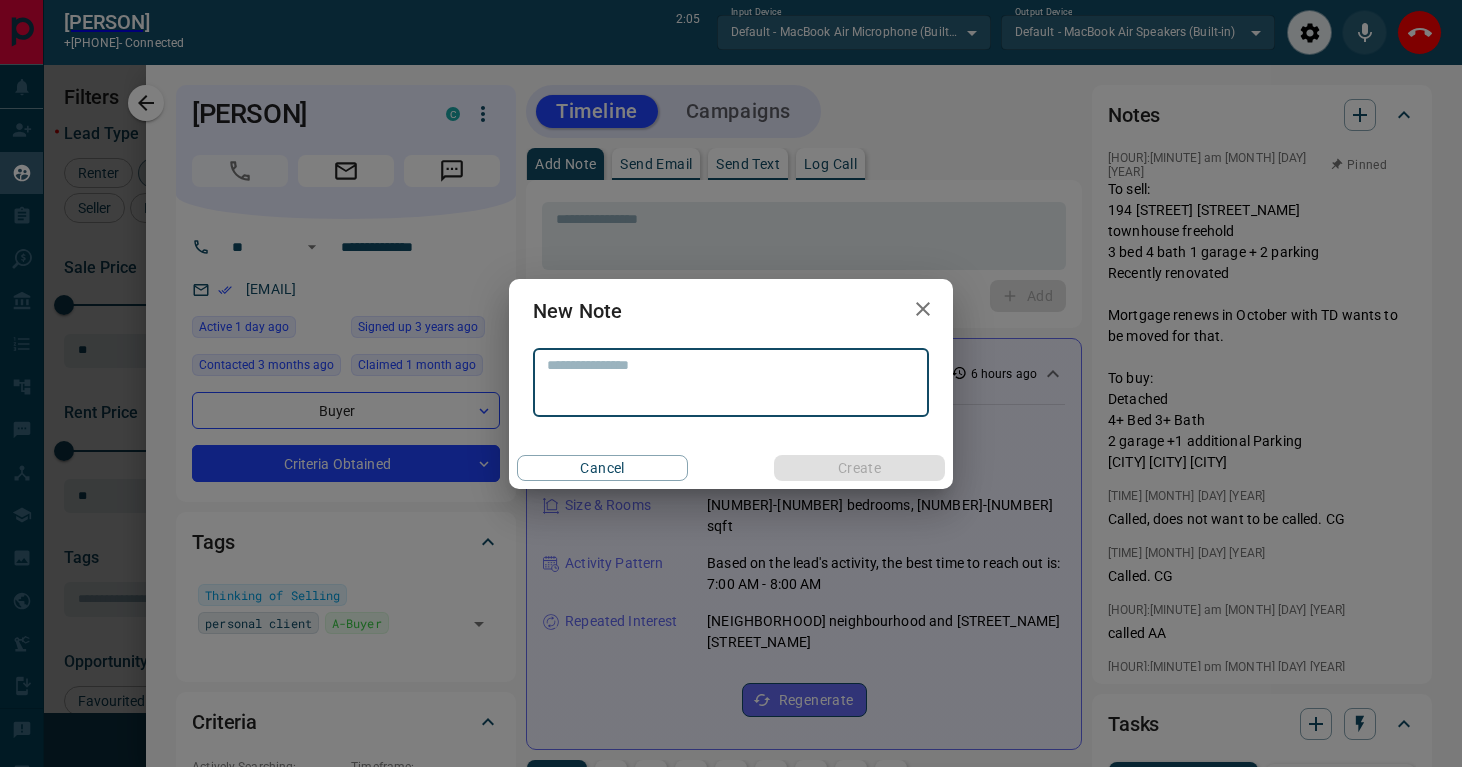 click at bounding box center [731, 382] 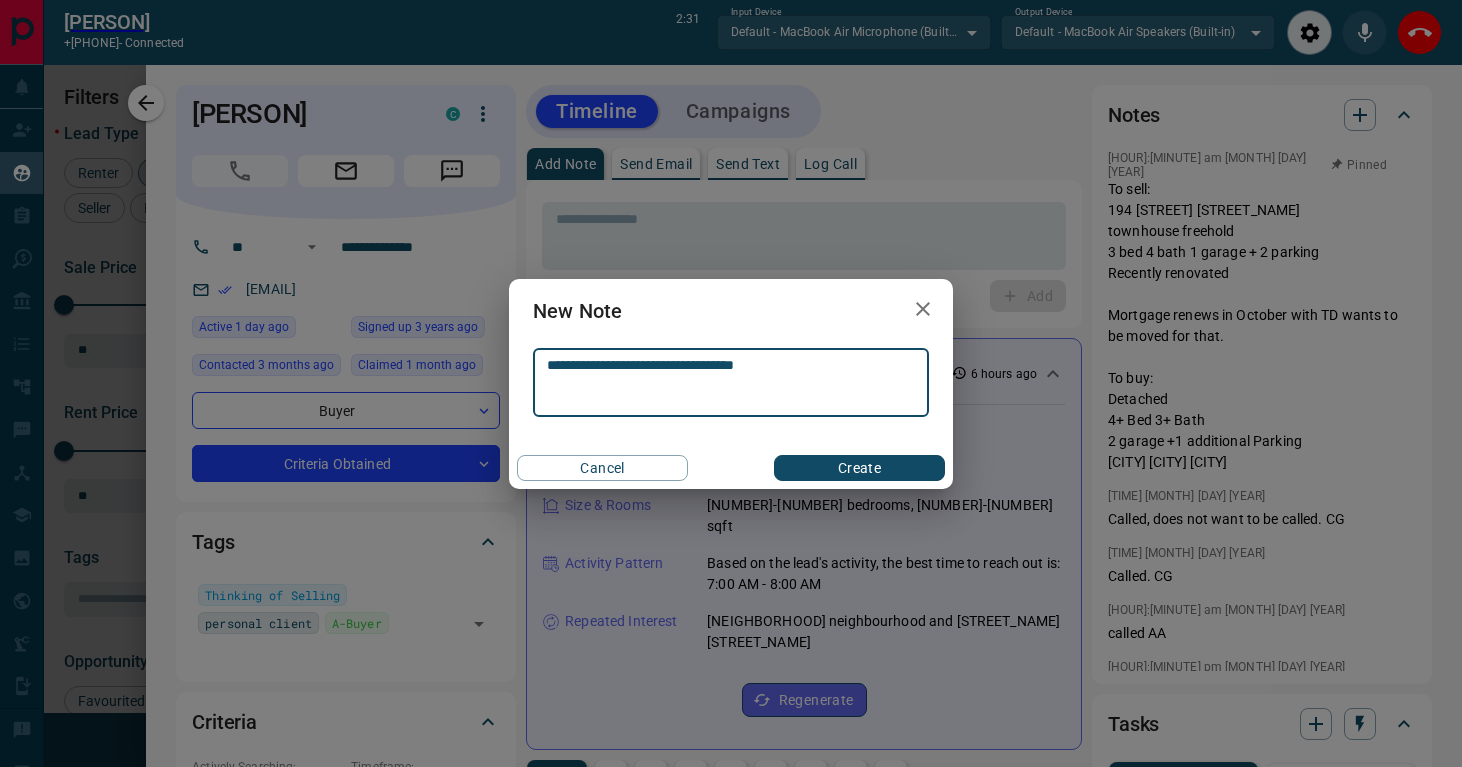 click on "**********" at bounding box center [731, 382] 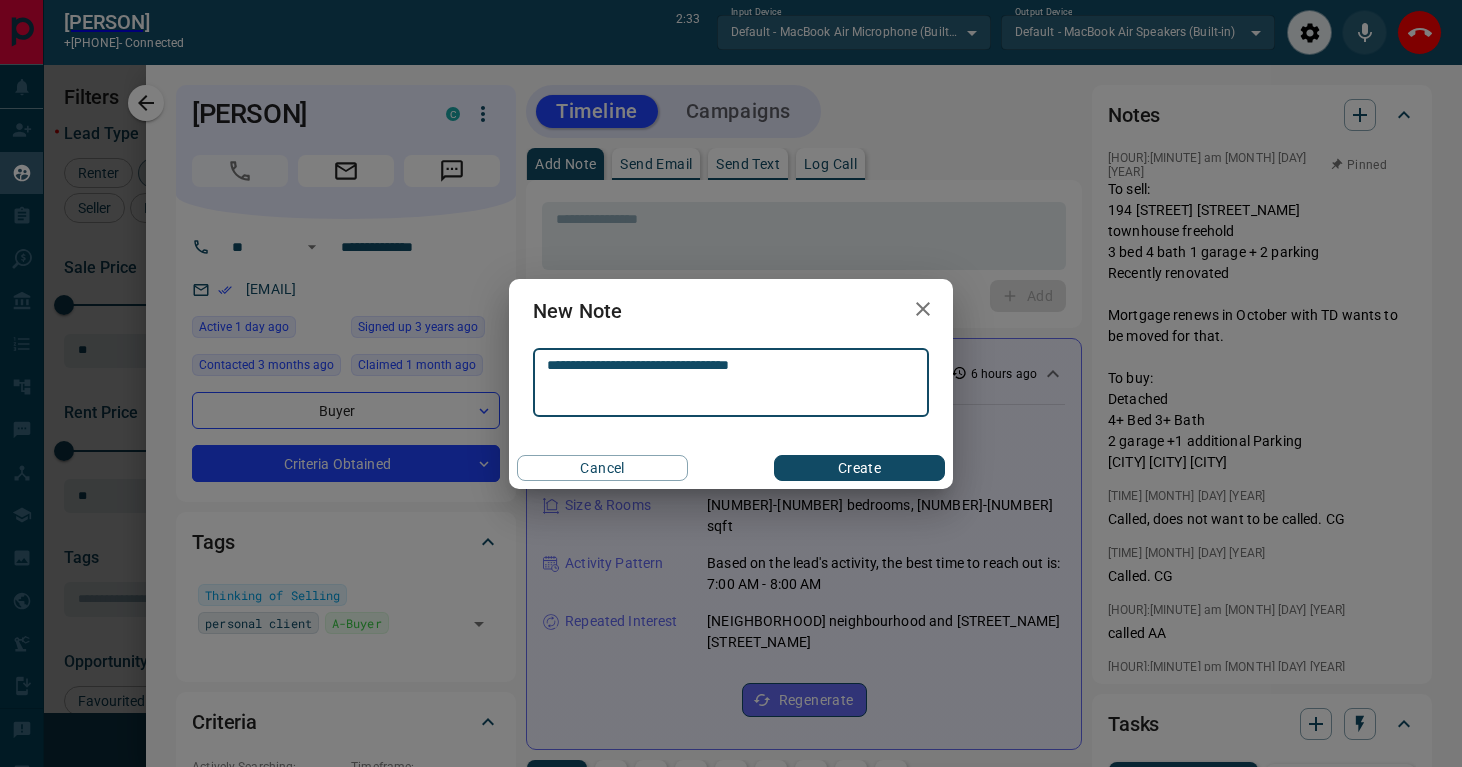 click on "**********" at bounding box center (731, 382) 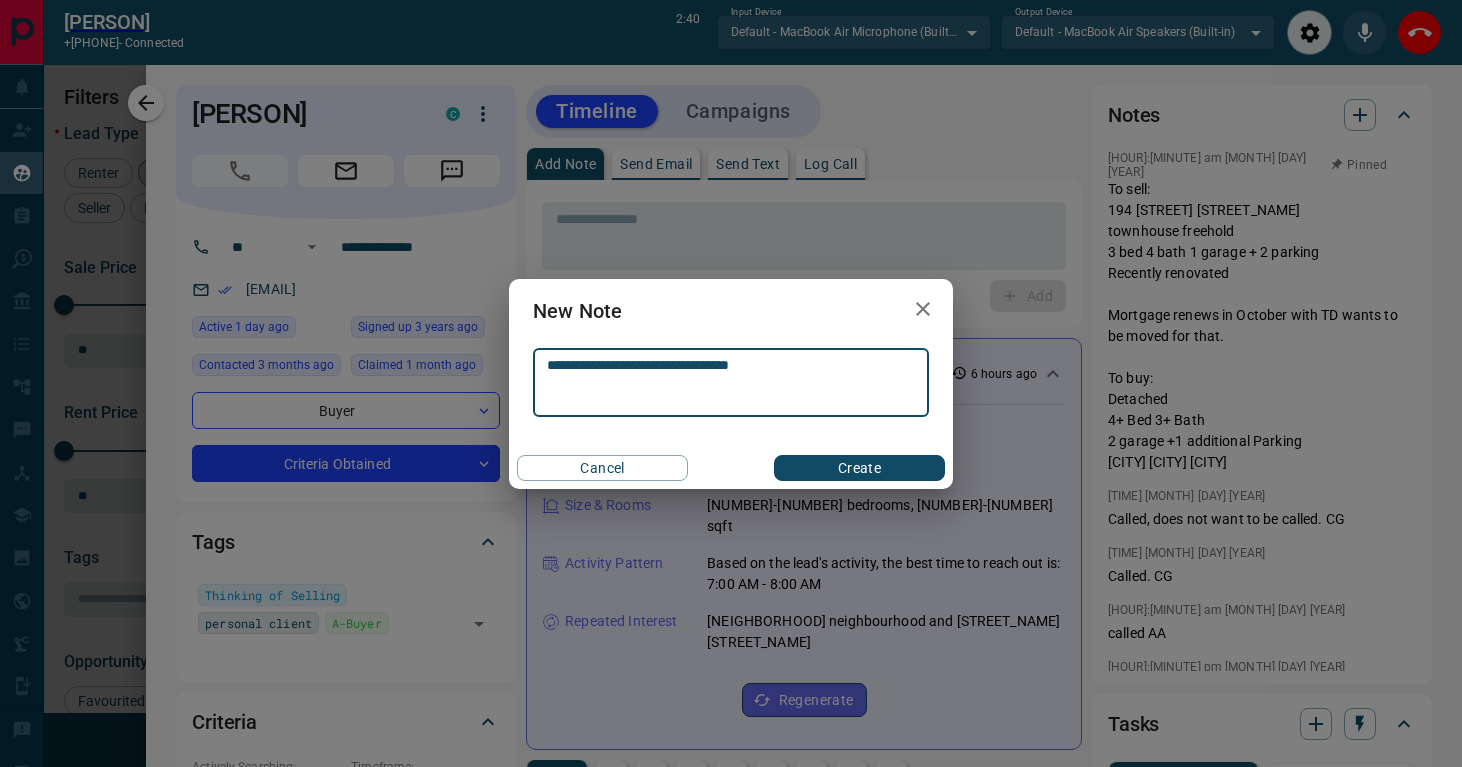 click on "**********" at bounding box center (731, 382) 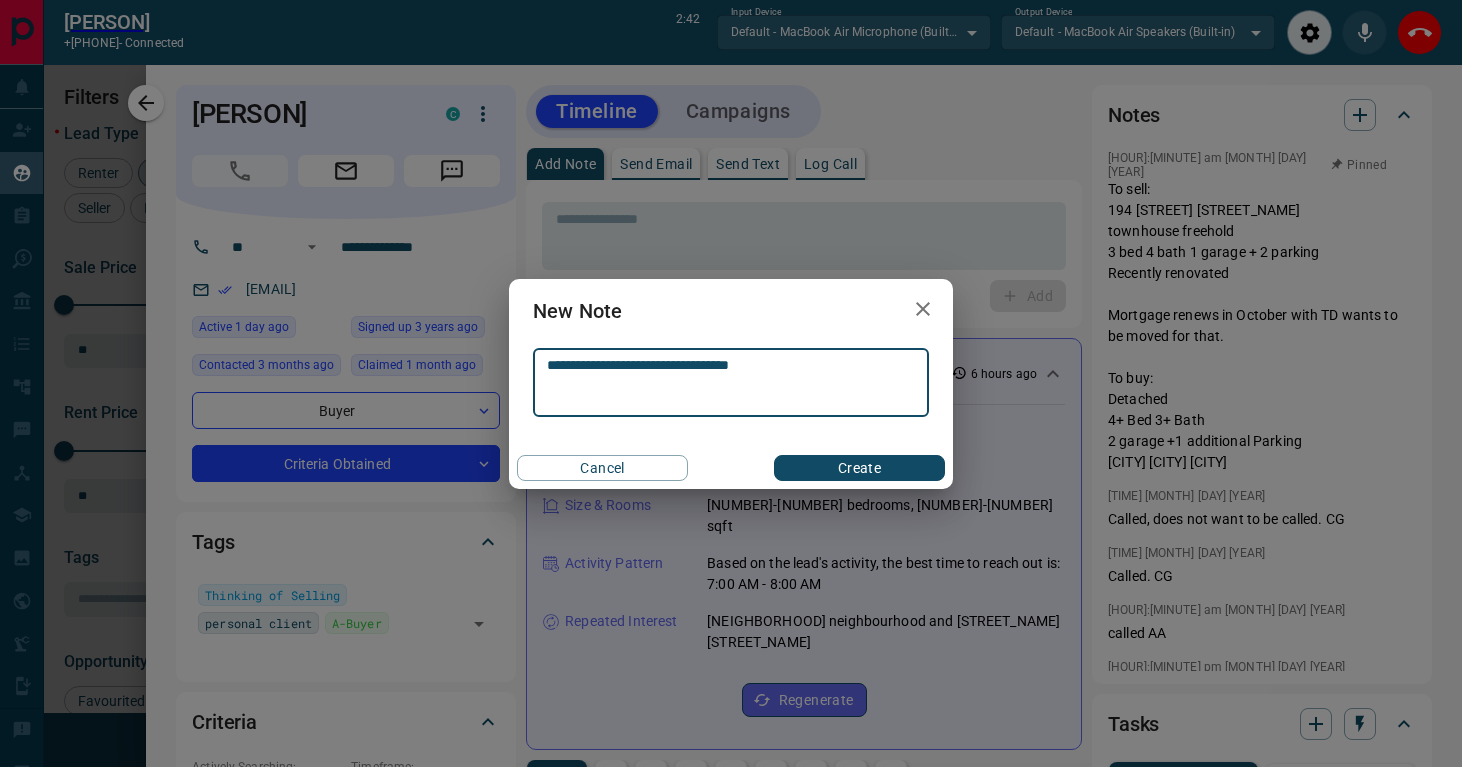 click on "**********" at bounding box center [731, 382] 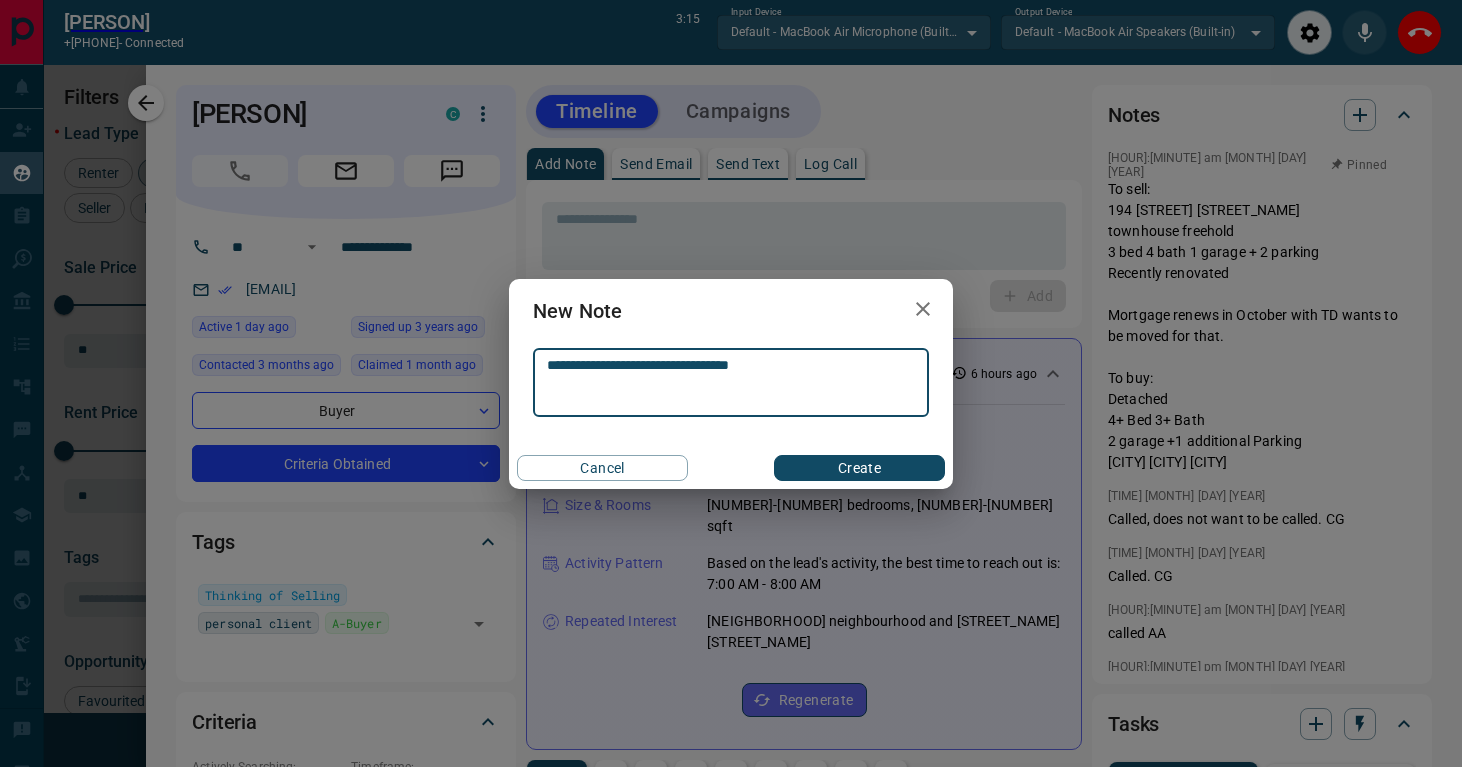click on "**********" at bounding box center (731, 382) 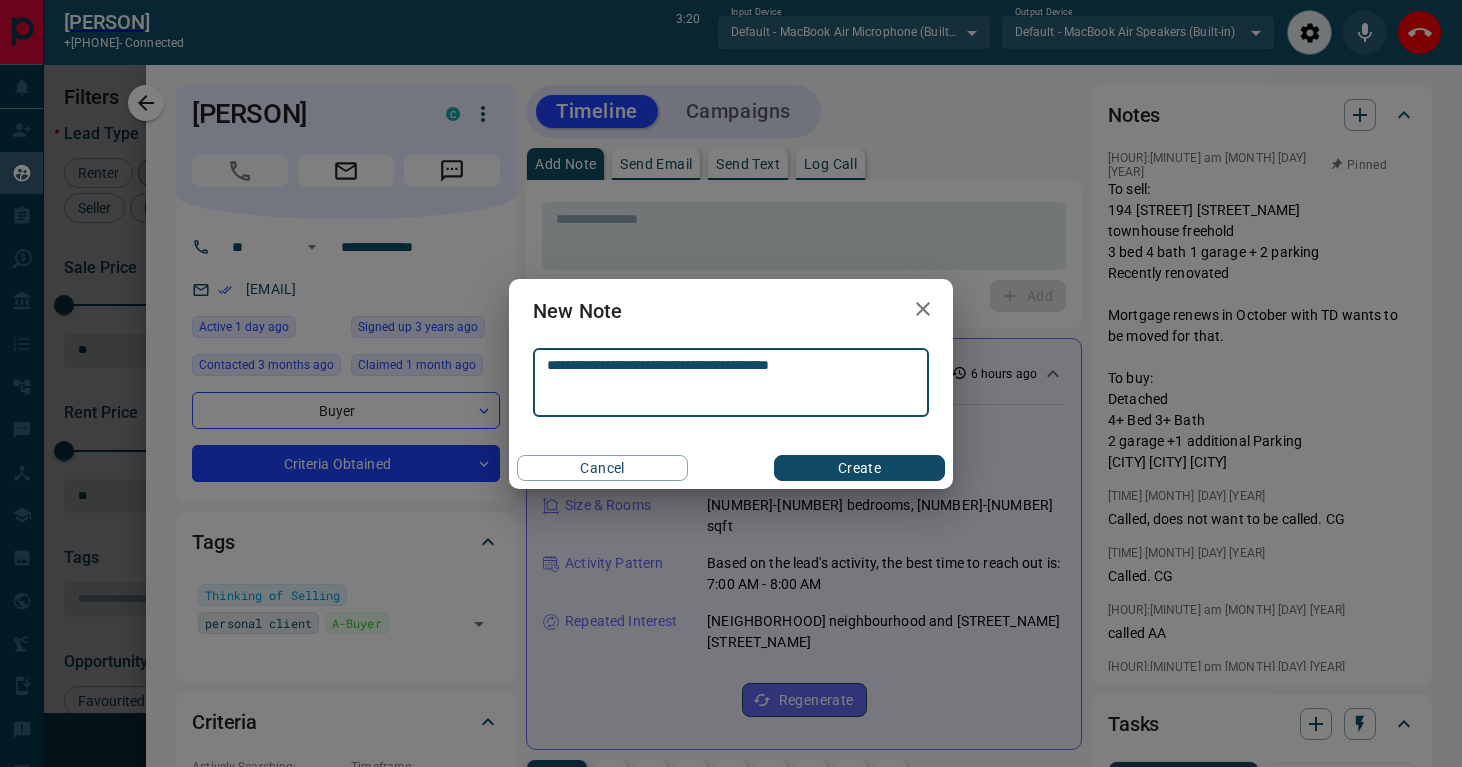 type on "**********" 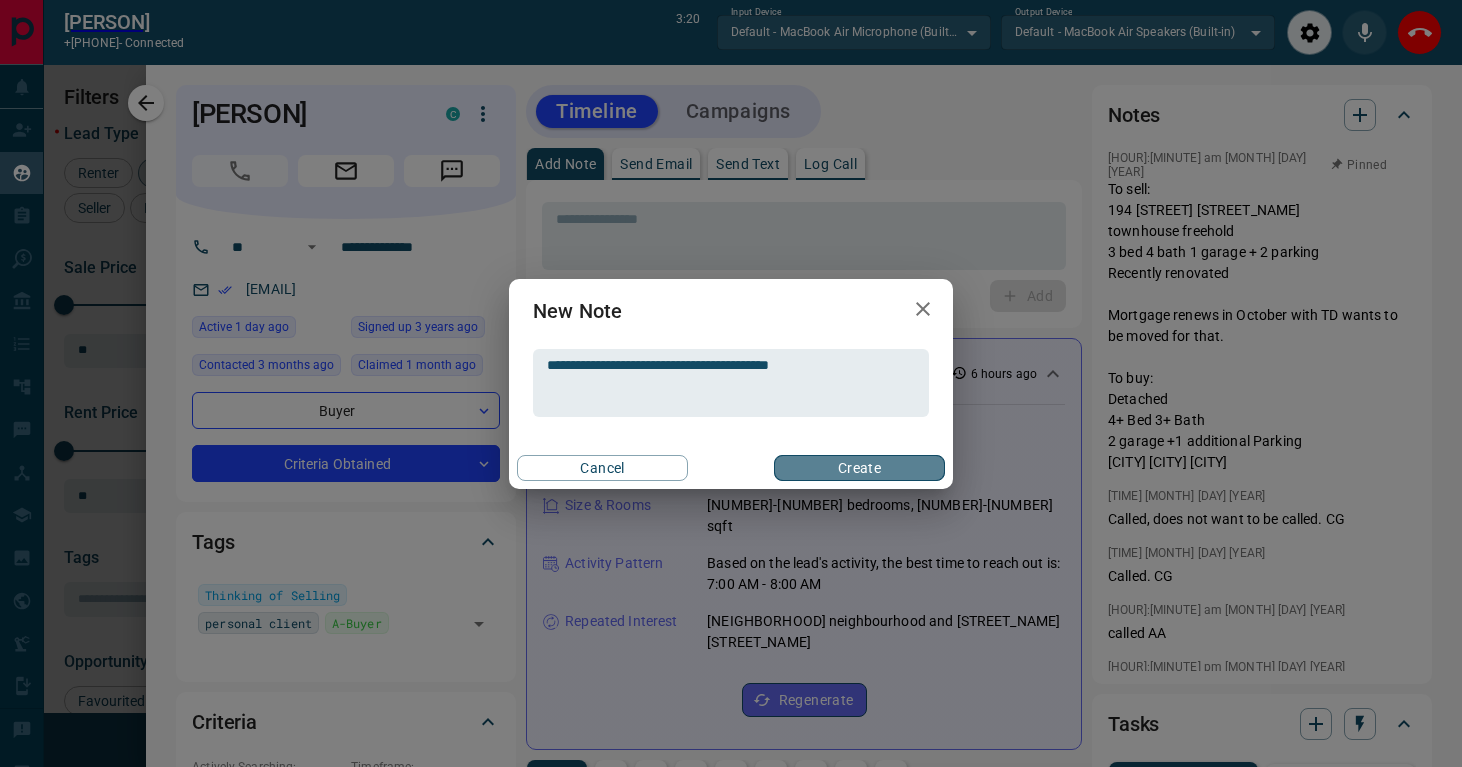 click on "Create" at bounding box center (859, 468) 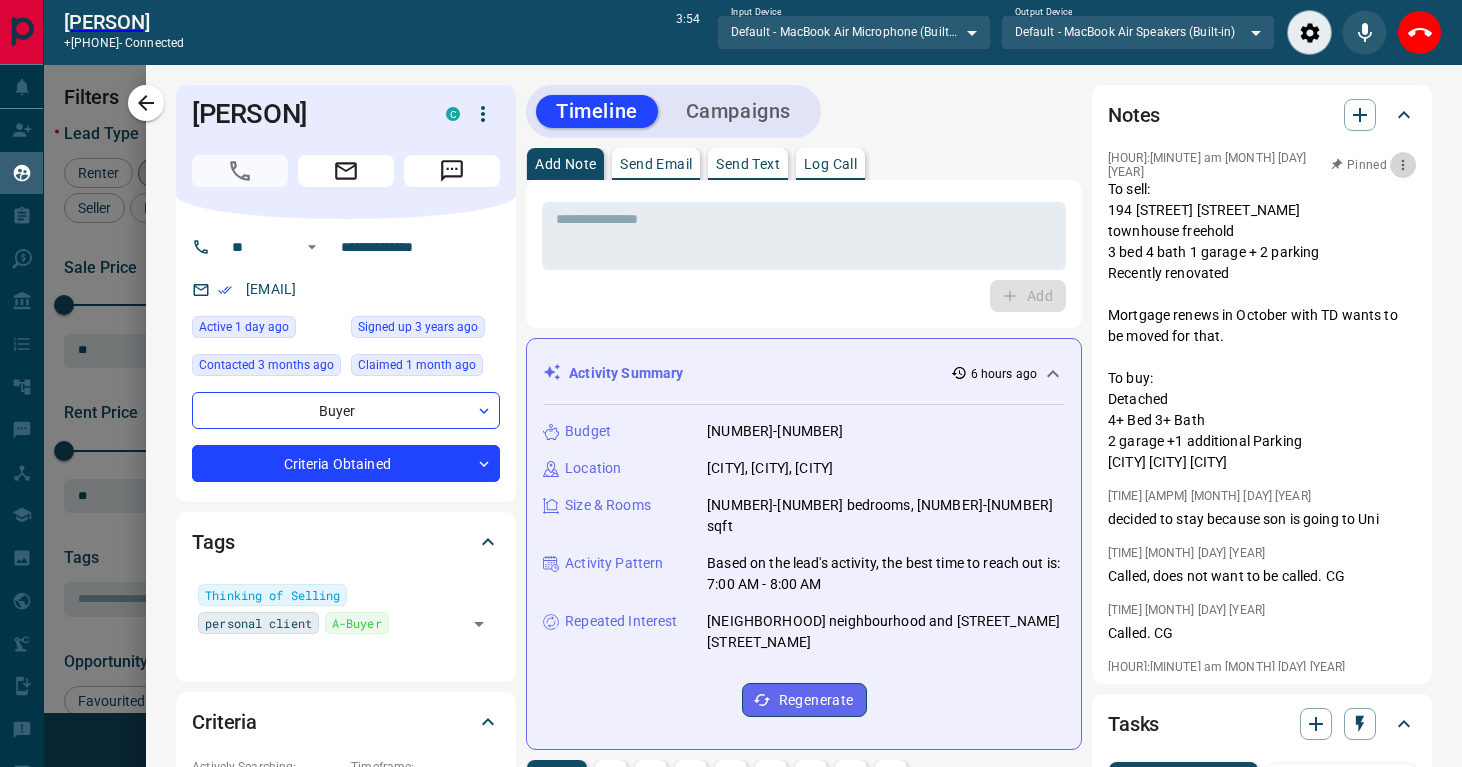 click 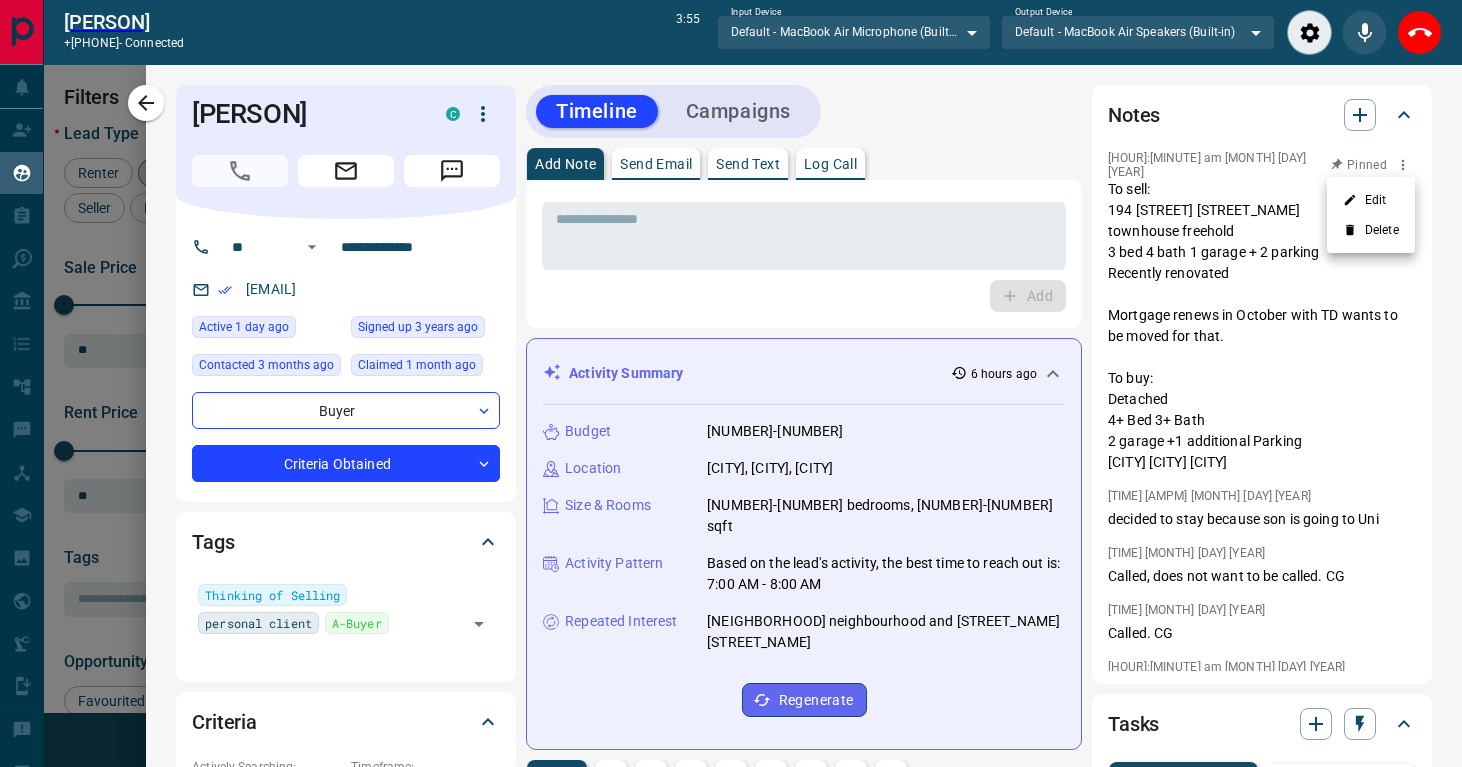 click on "Edit" at bounding box center [1371, 200] 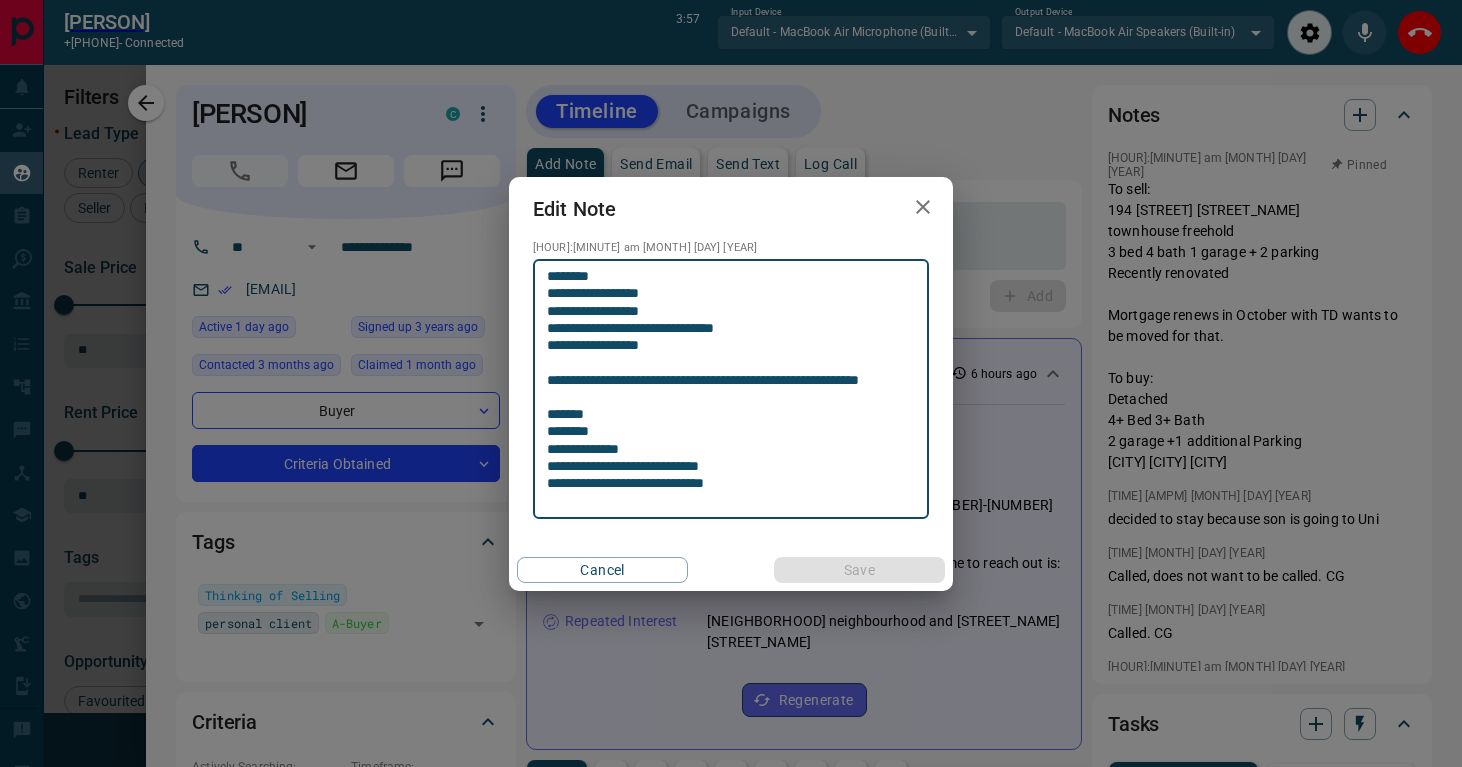 drag, startPoint x: 778, startPoint y: 380, endPoint x: 761, endPoint y: 379, distance: 17.029387 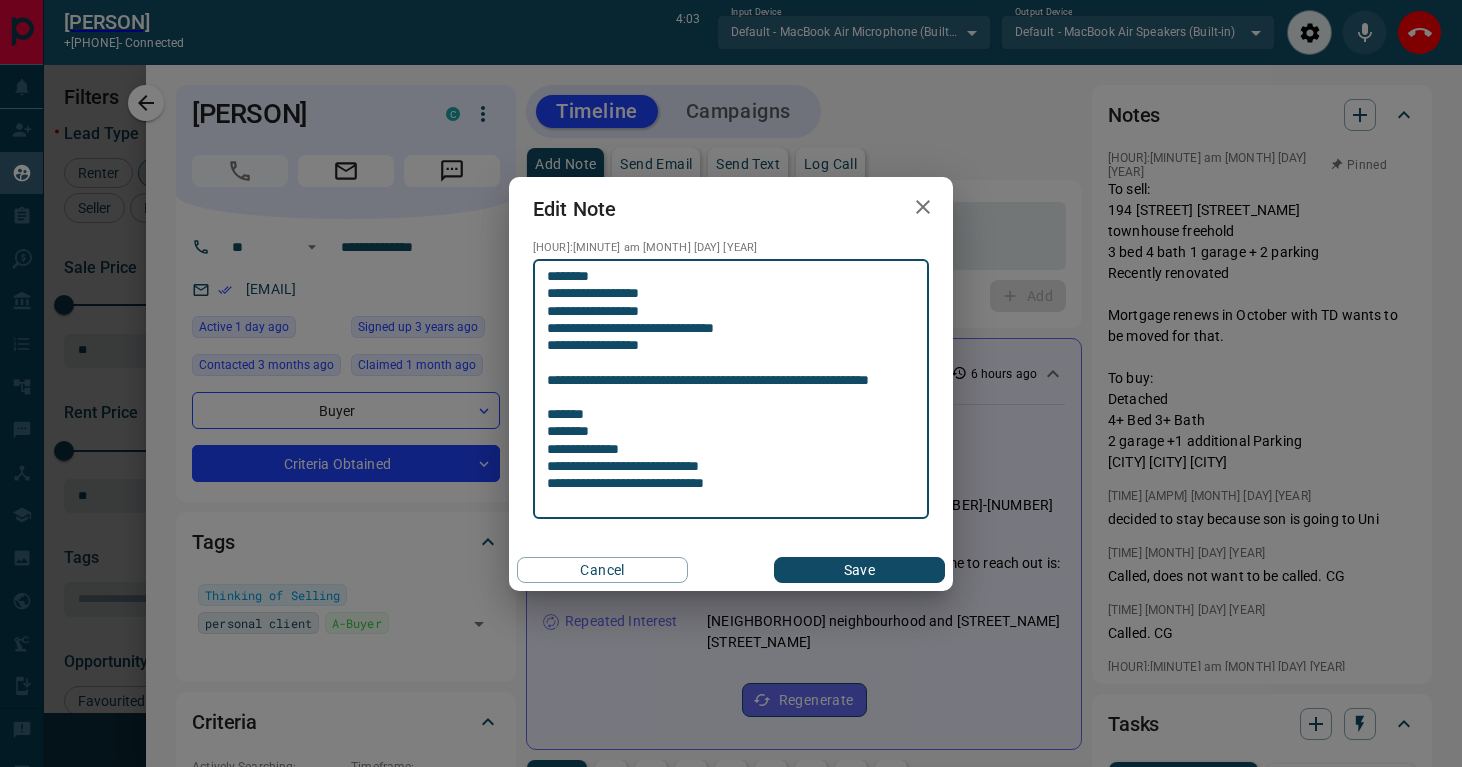 type on "**********" 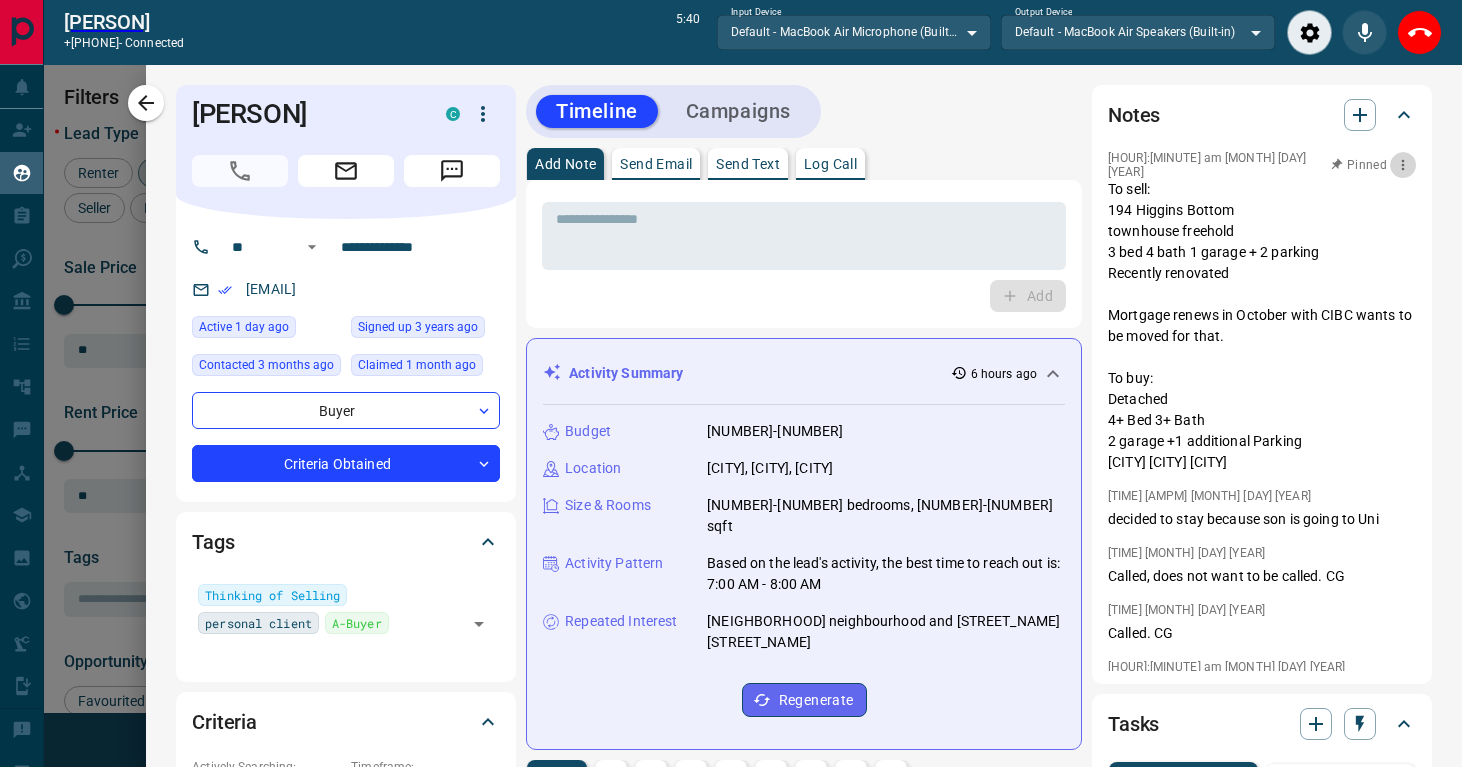 click 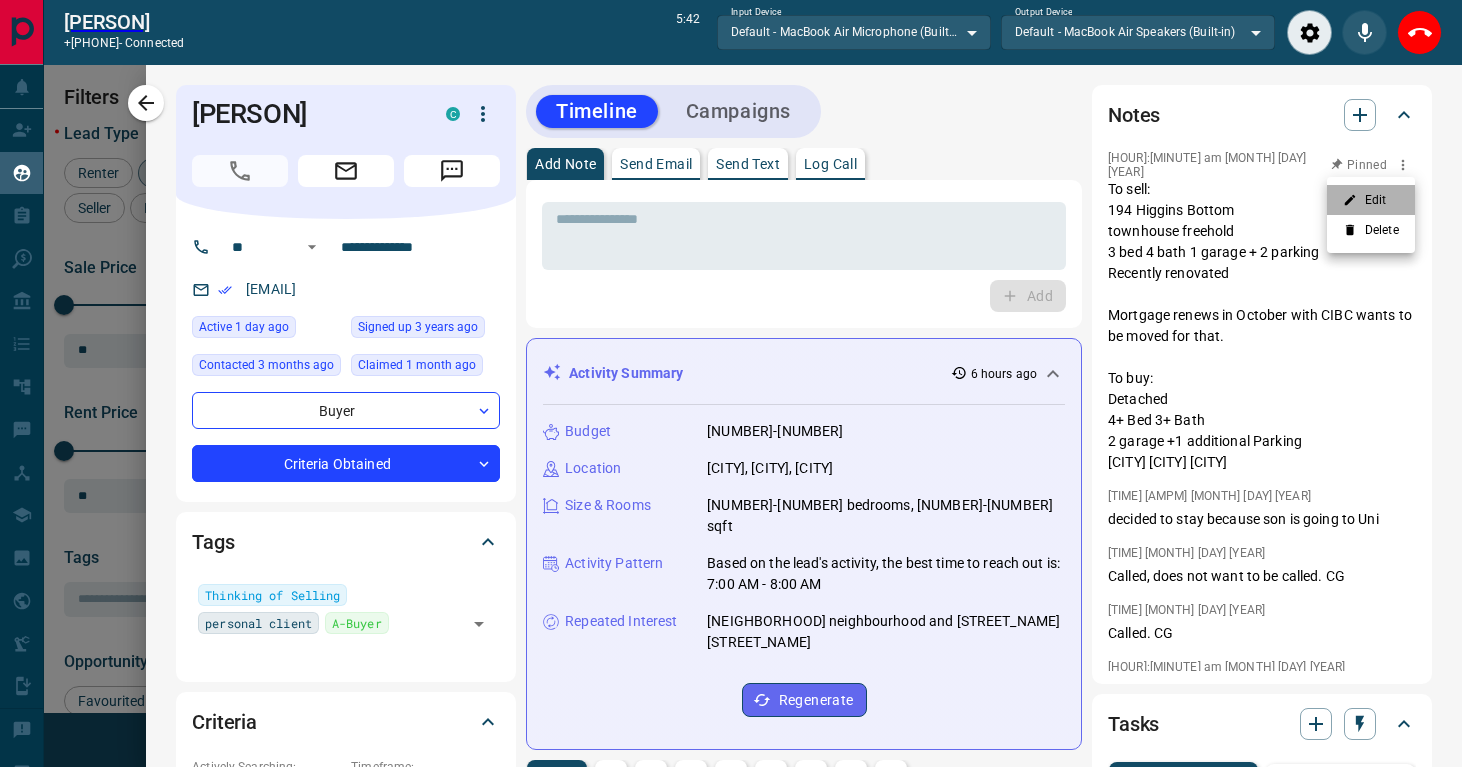 click 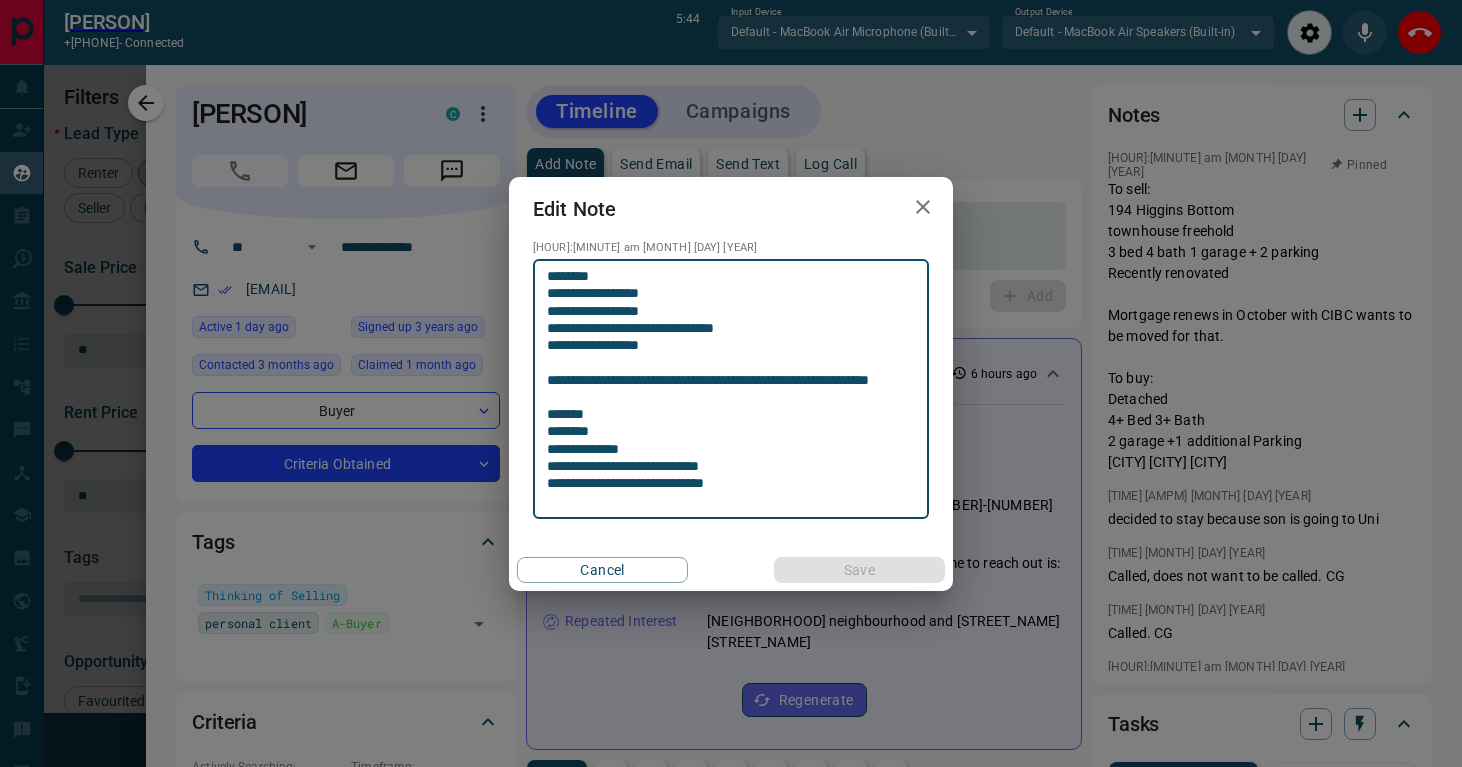 click on "**********" at bounding box center (731, 389) 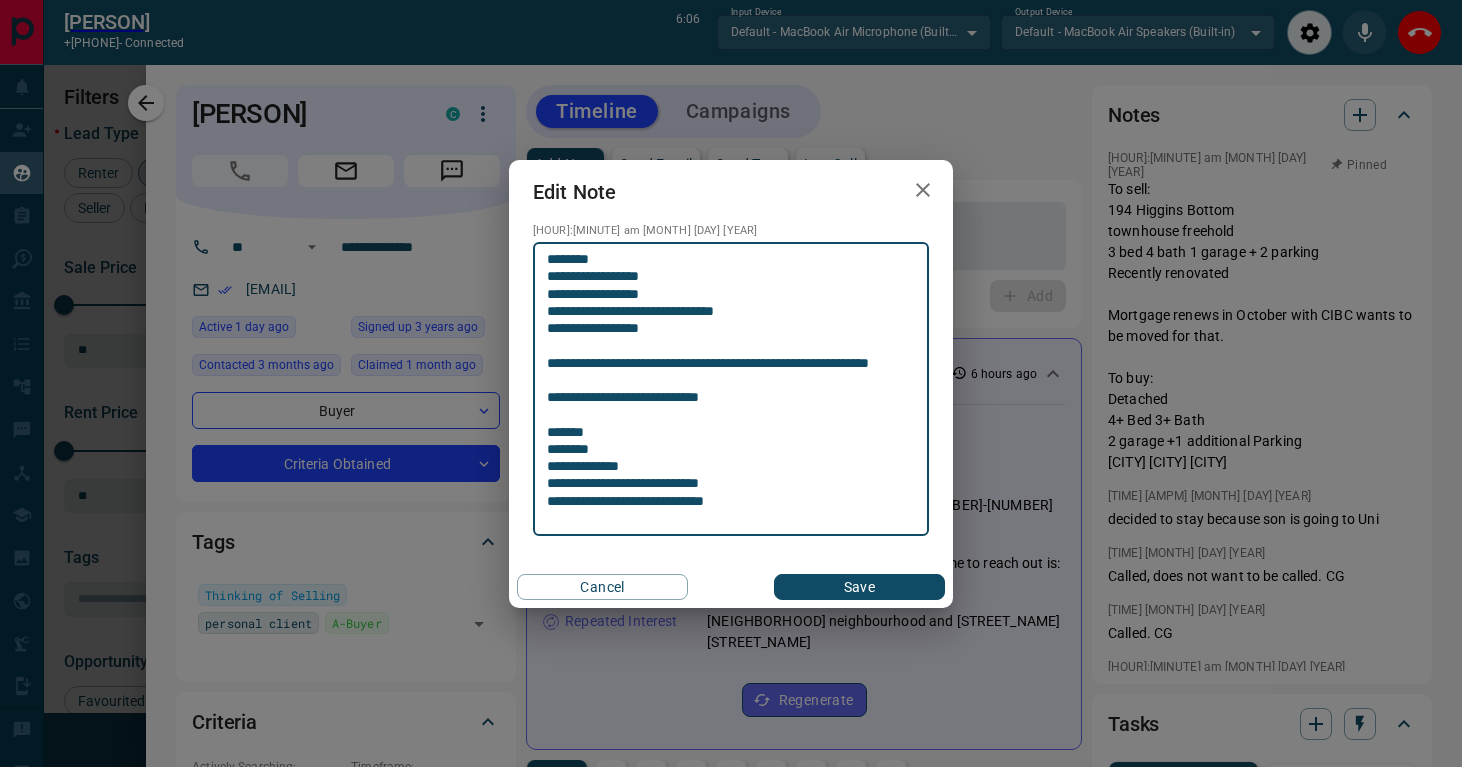 click on "**********" at bounding box center [731, 389] 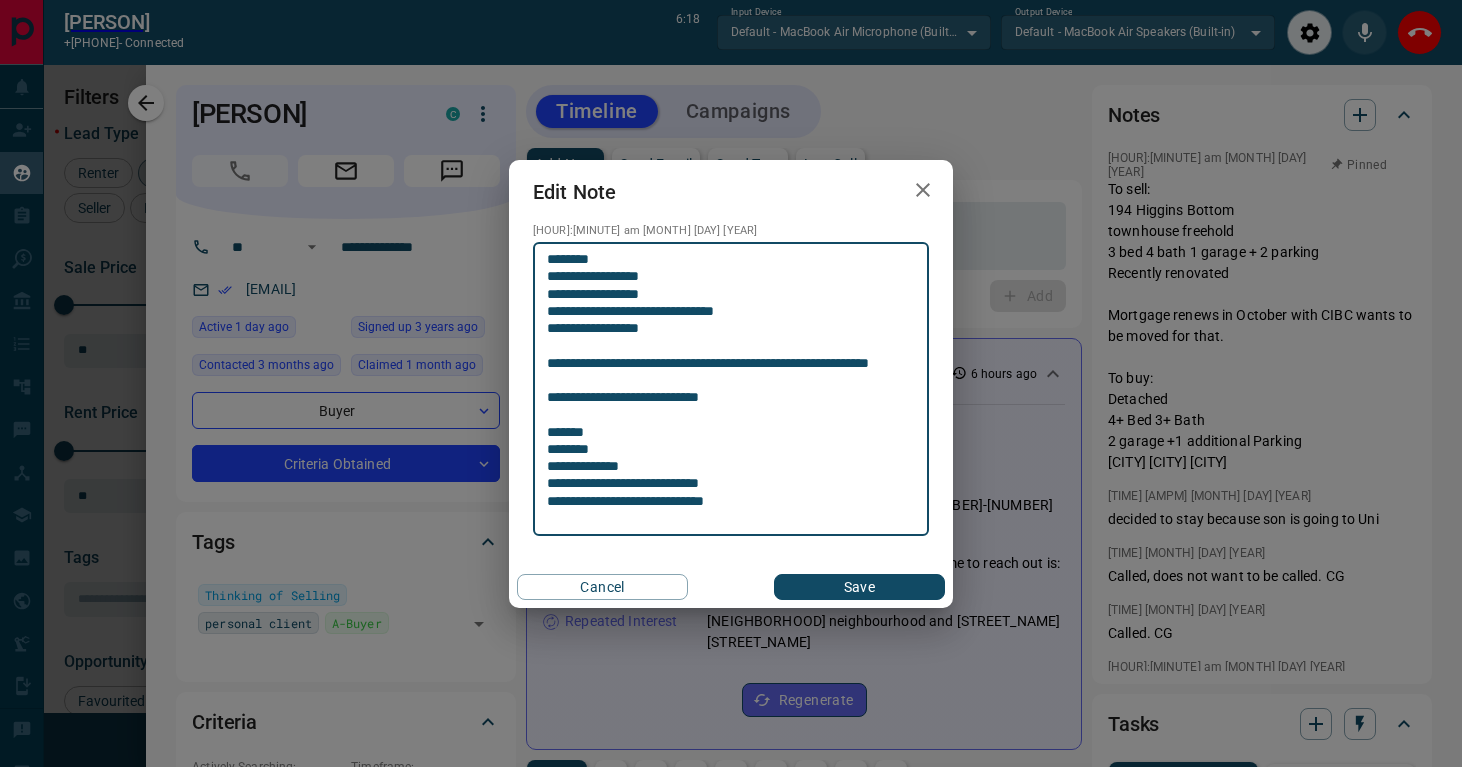 click on "**********" at bounding box center (731, 389) 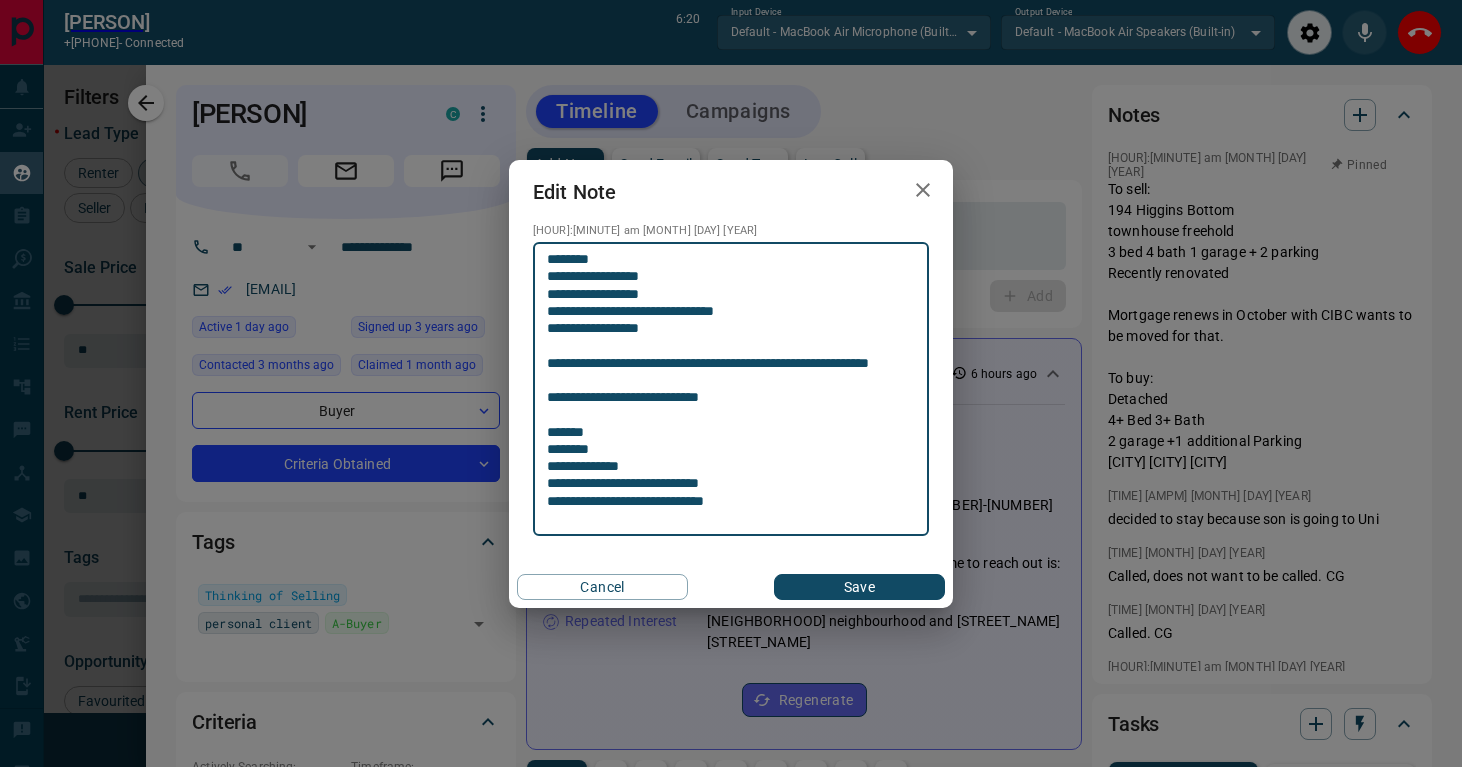 type on "**********" 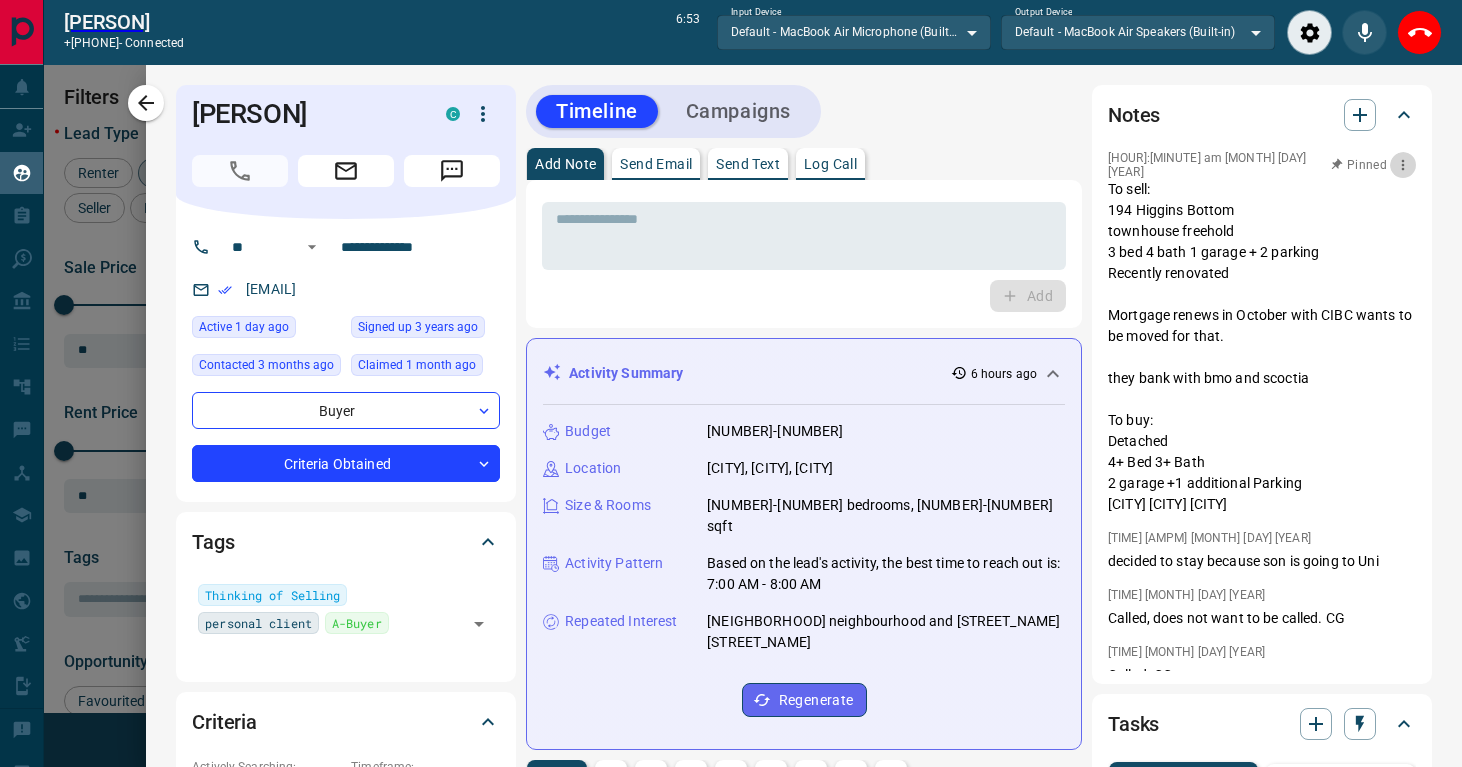 click 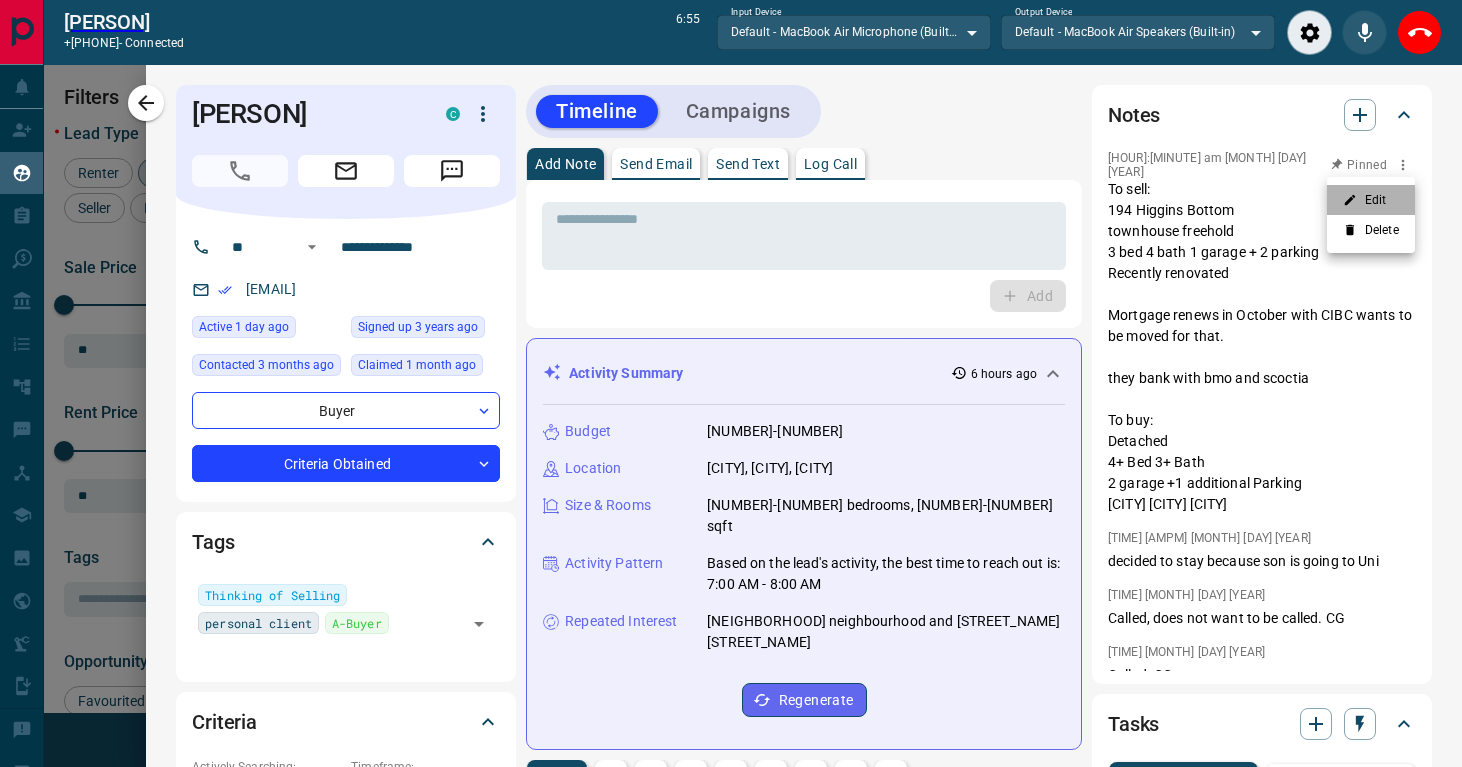 click on "Edit" at bounding box center (1371, 200) 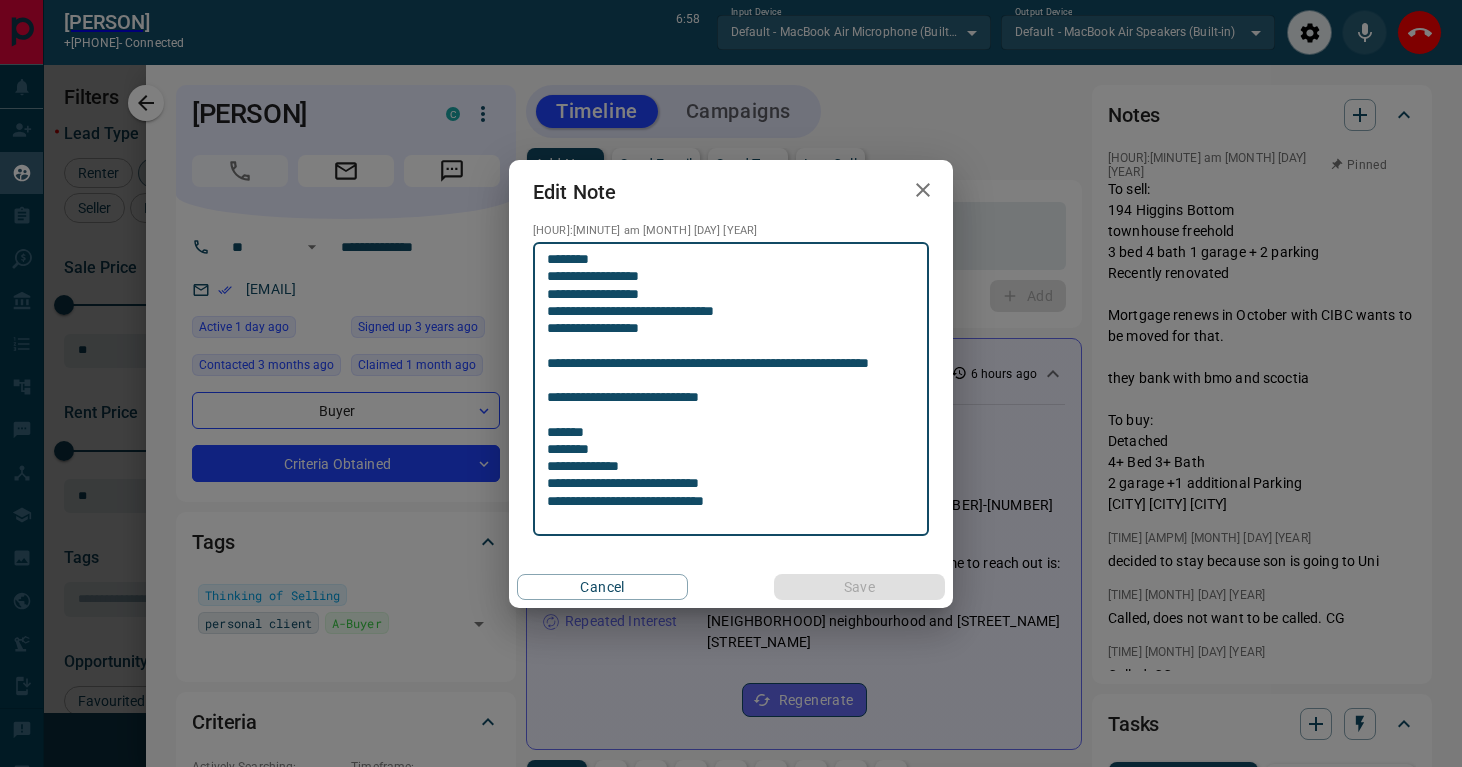 click on "**********" at bounding box center (731, 389) 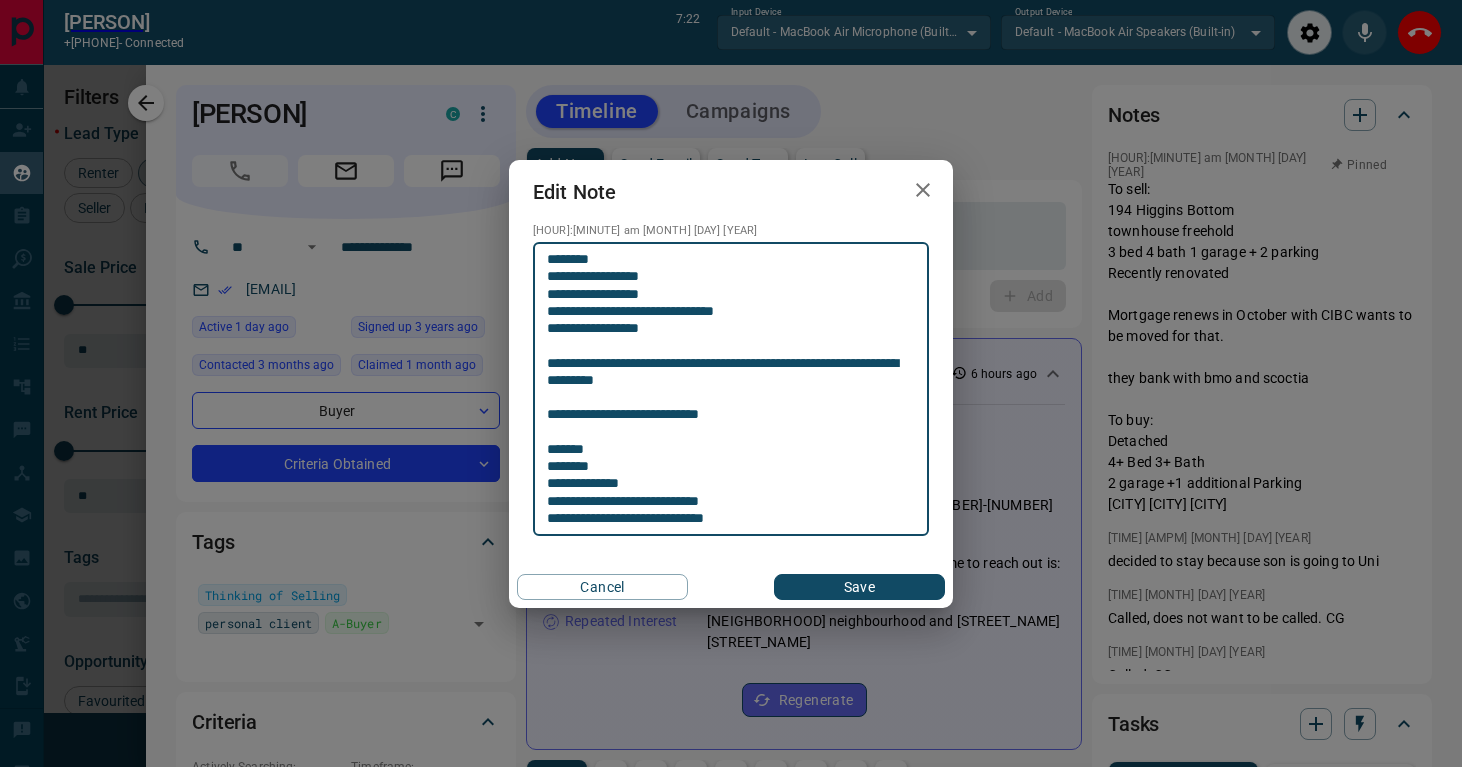 type on "**********" 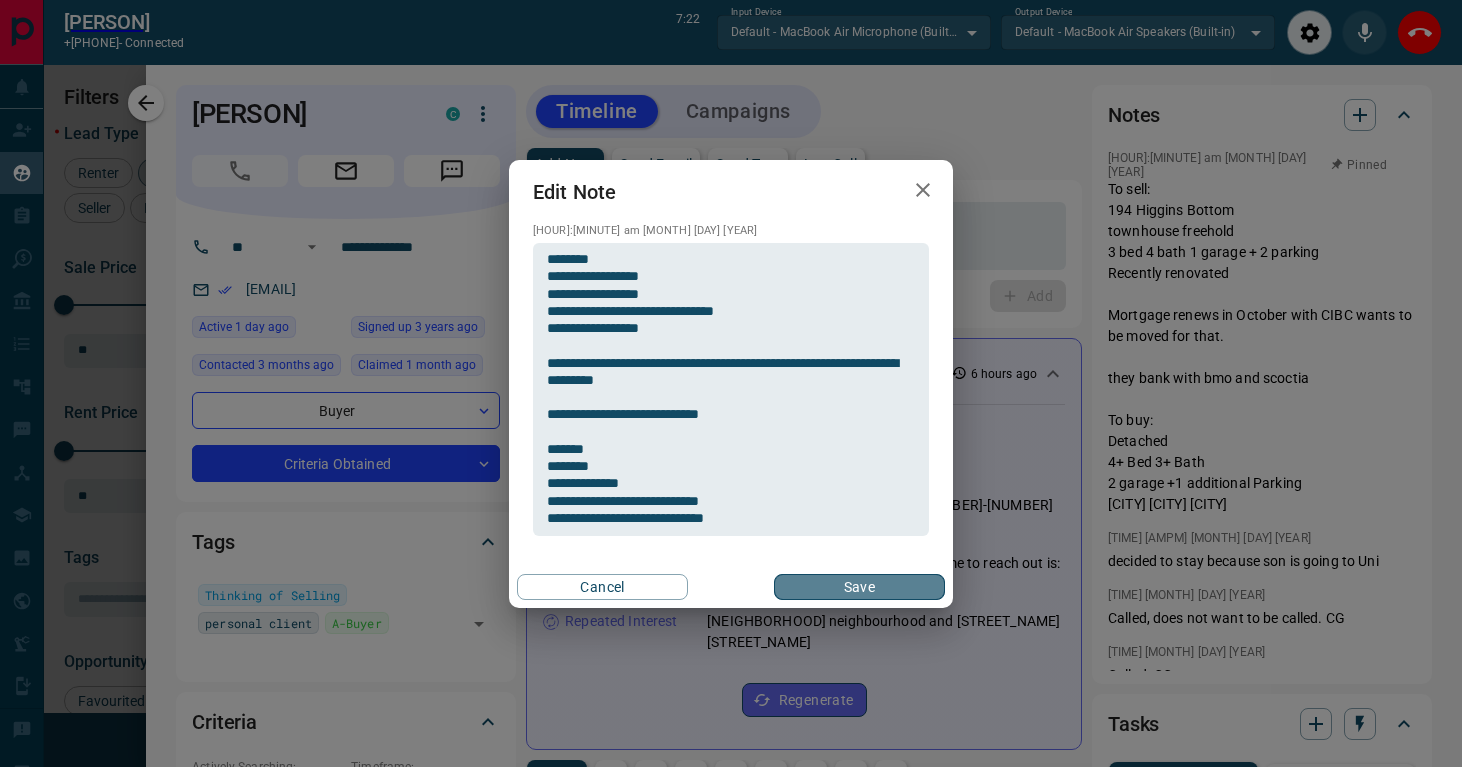 click on "Save" at bounding box center (859, 587) 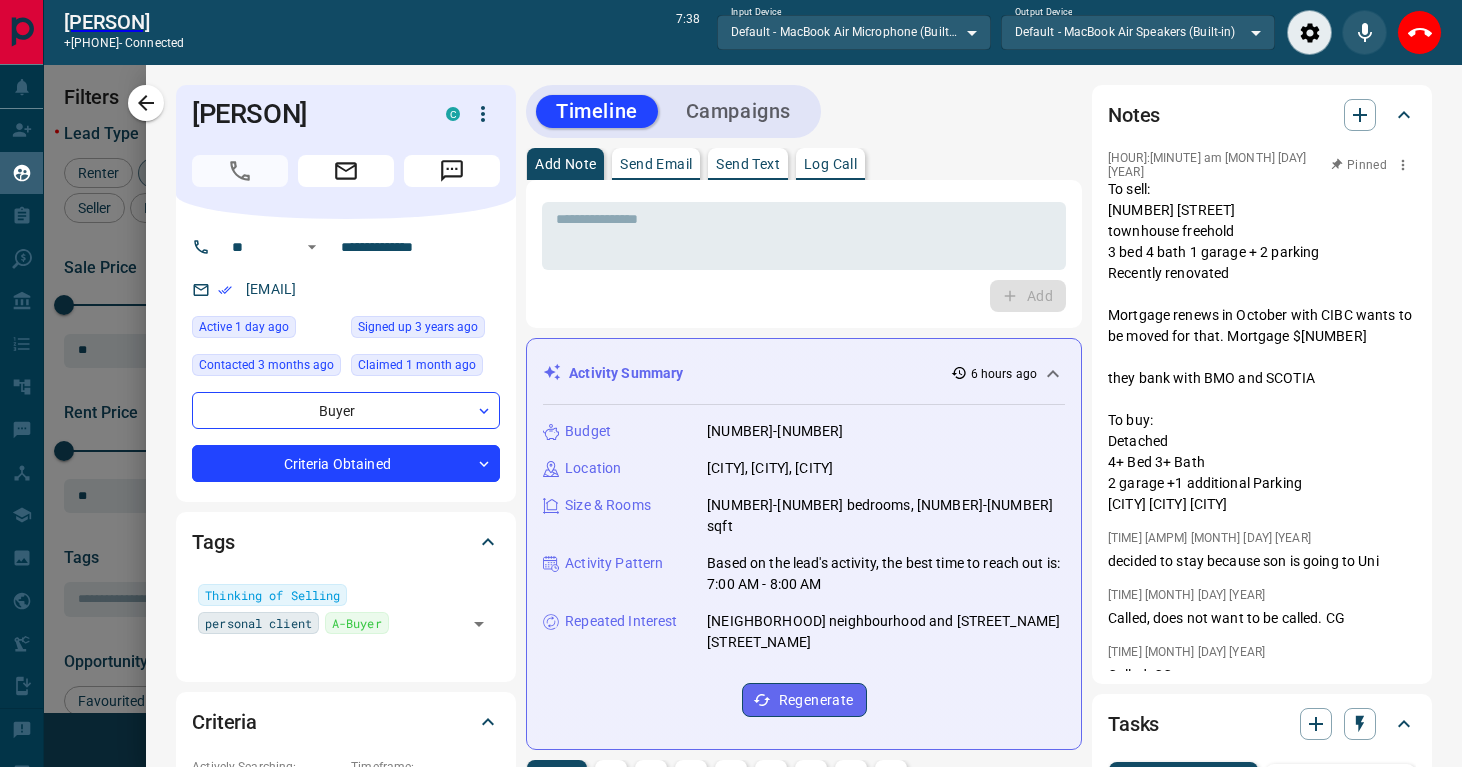 click on "To sell:
[NUMBER] [STREET]
townhouse freehold
3 bed 4 bath 1 garage + 2 parking
Recently renovated
Mortgage renews in October with CIBC wants to be moved for that. Mortgage $[NUMBER]
they bank with BMO and SCOTIA
To buy:
Detached
4+ Bed 3+ Bath
2 garage +1 additional Parking
[CITY] [CITY] [CITY]" at bounding box center [1262, 347] 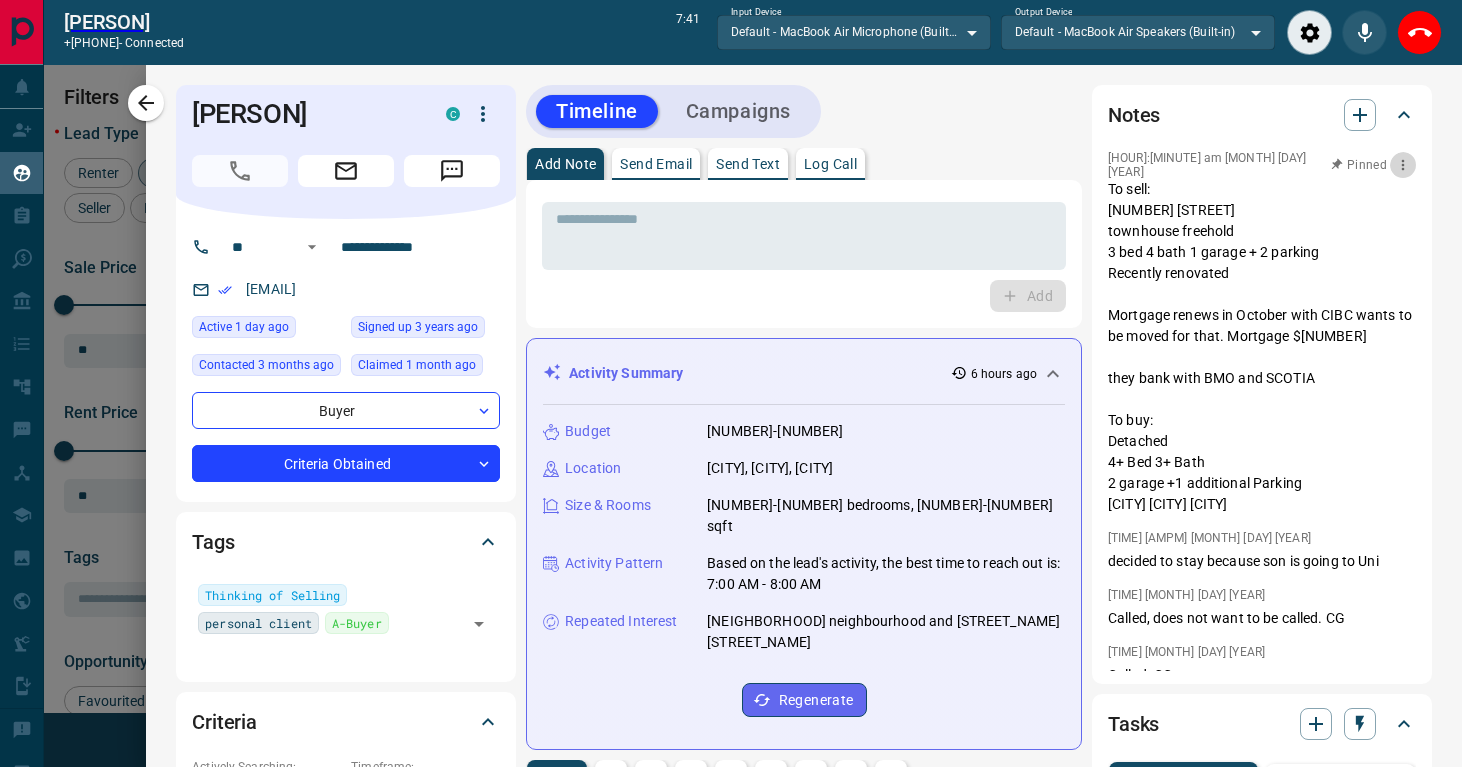 click 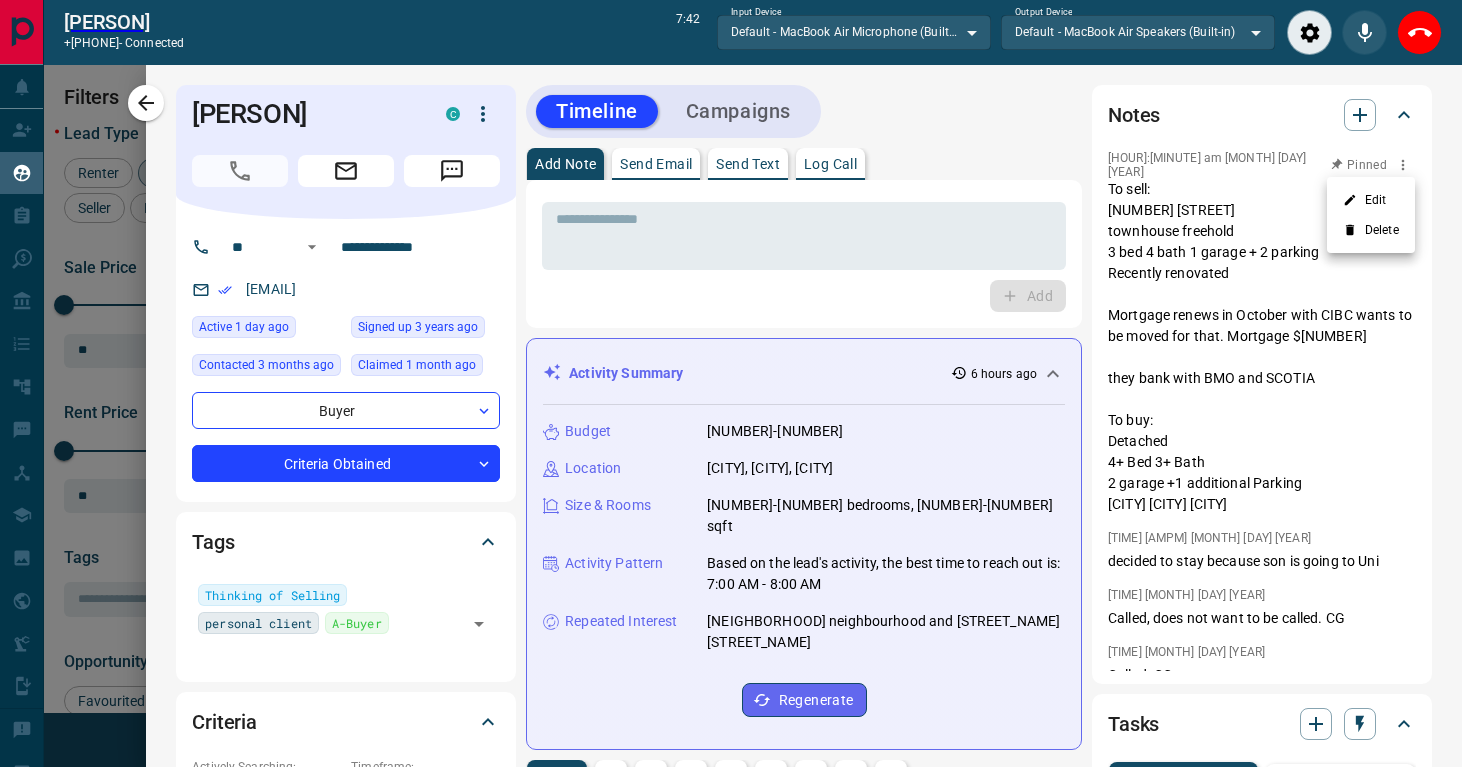 click 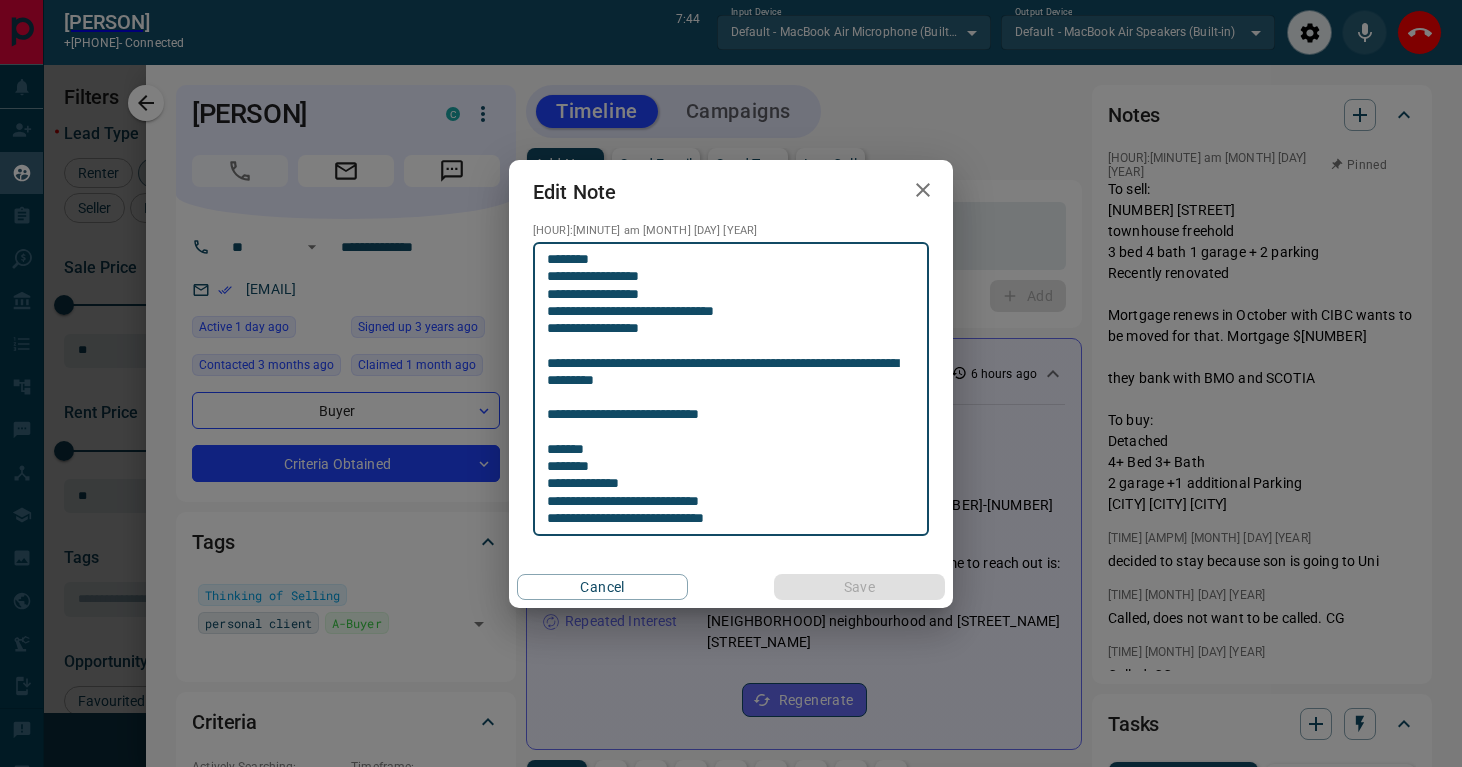 click on "**********" at bounding box center (731, 389) 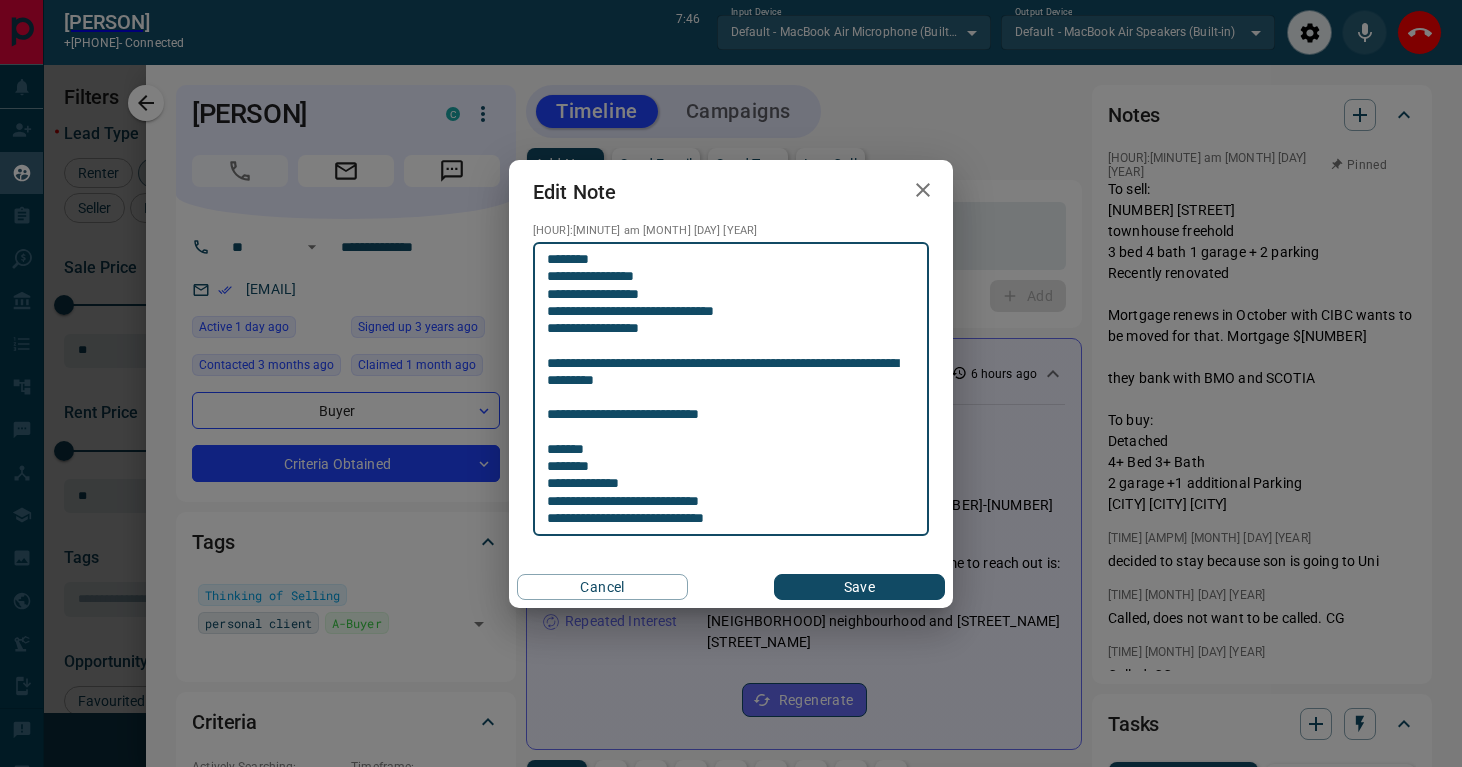 type on "**********" 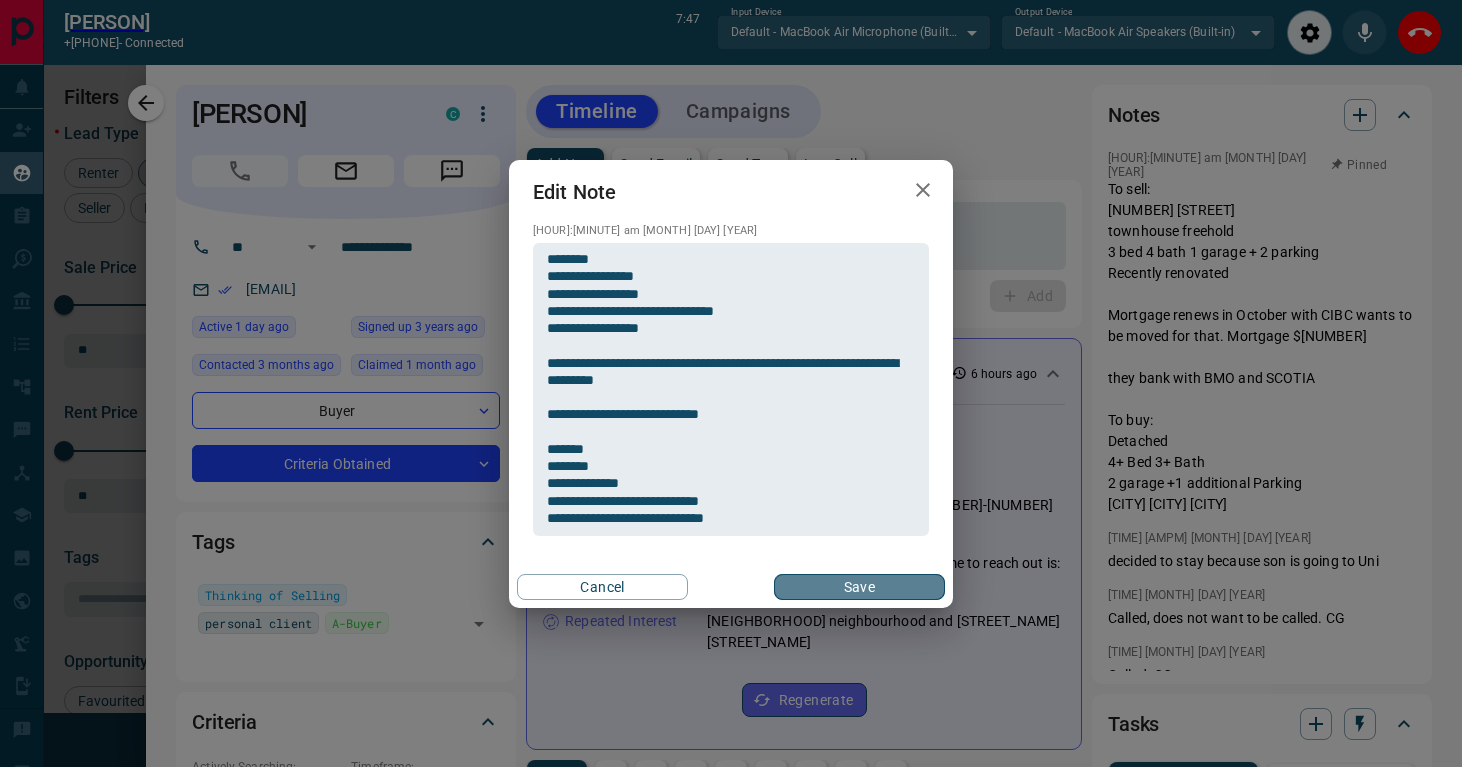 click on "Save" at bounding box center (859, 587) 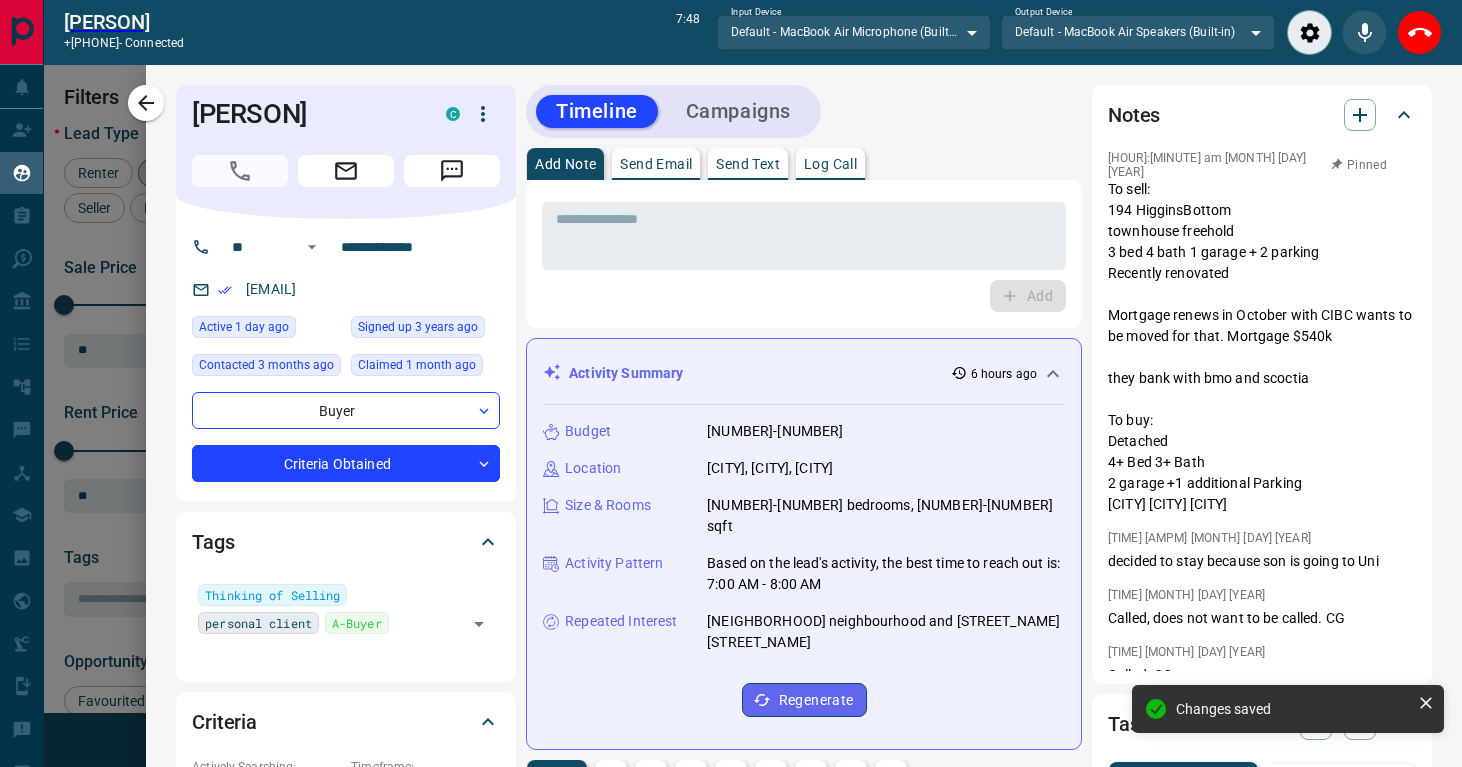 click on "Timeline Campaigns" at bounding box center (804, 111) 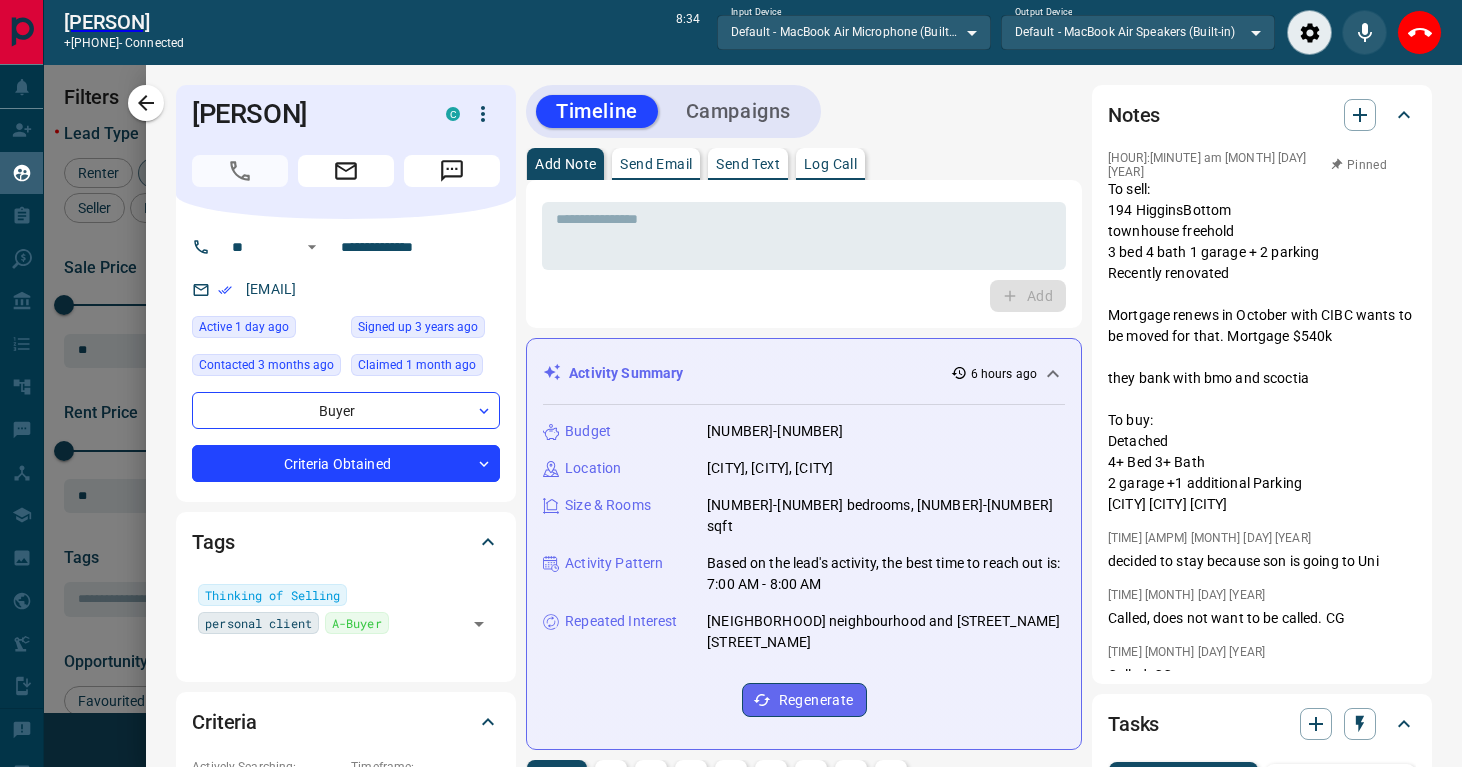 copy on "[EMAIL]" 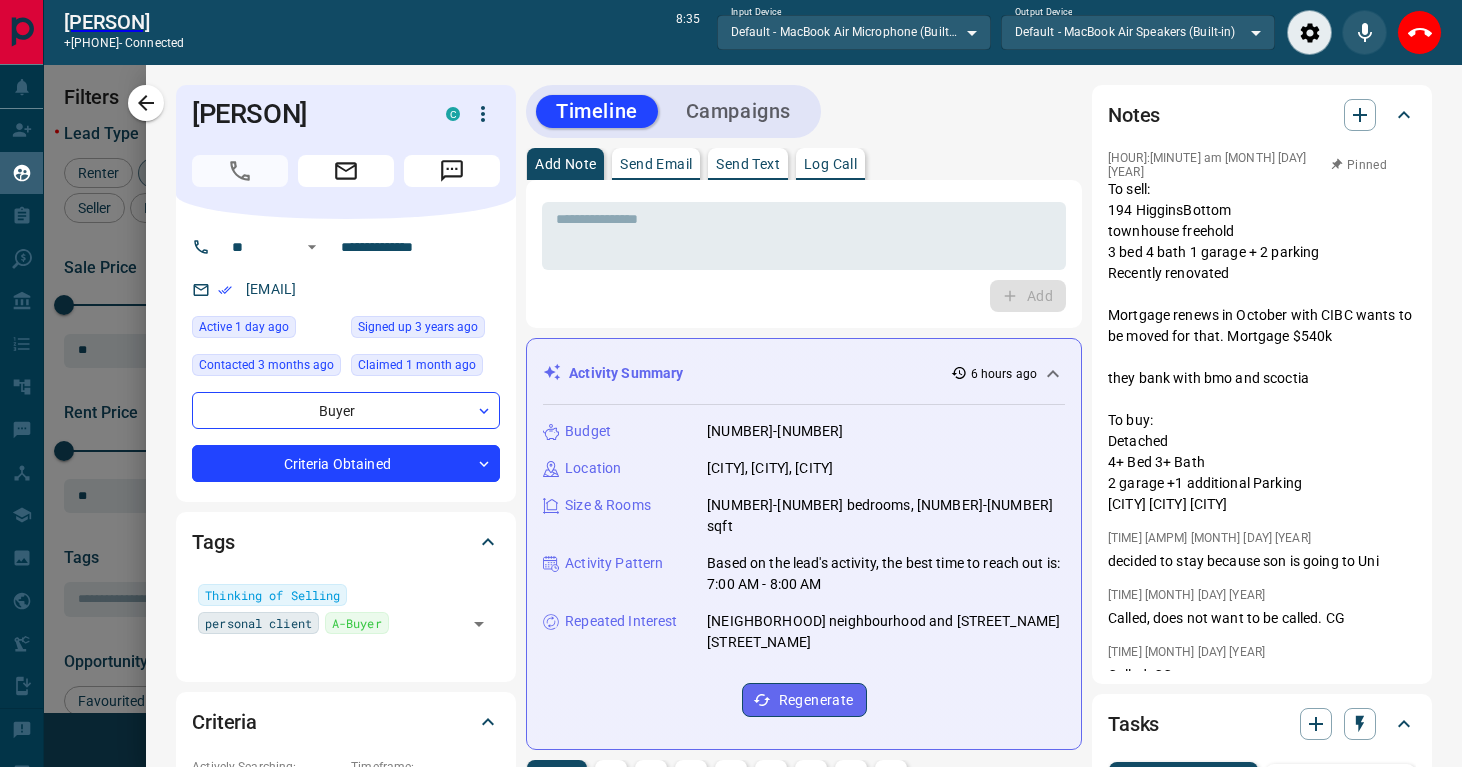 click on "Timeline Campaigns" at bounding box center [804, 111] 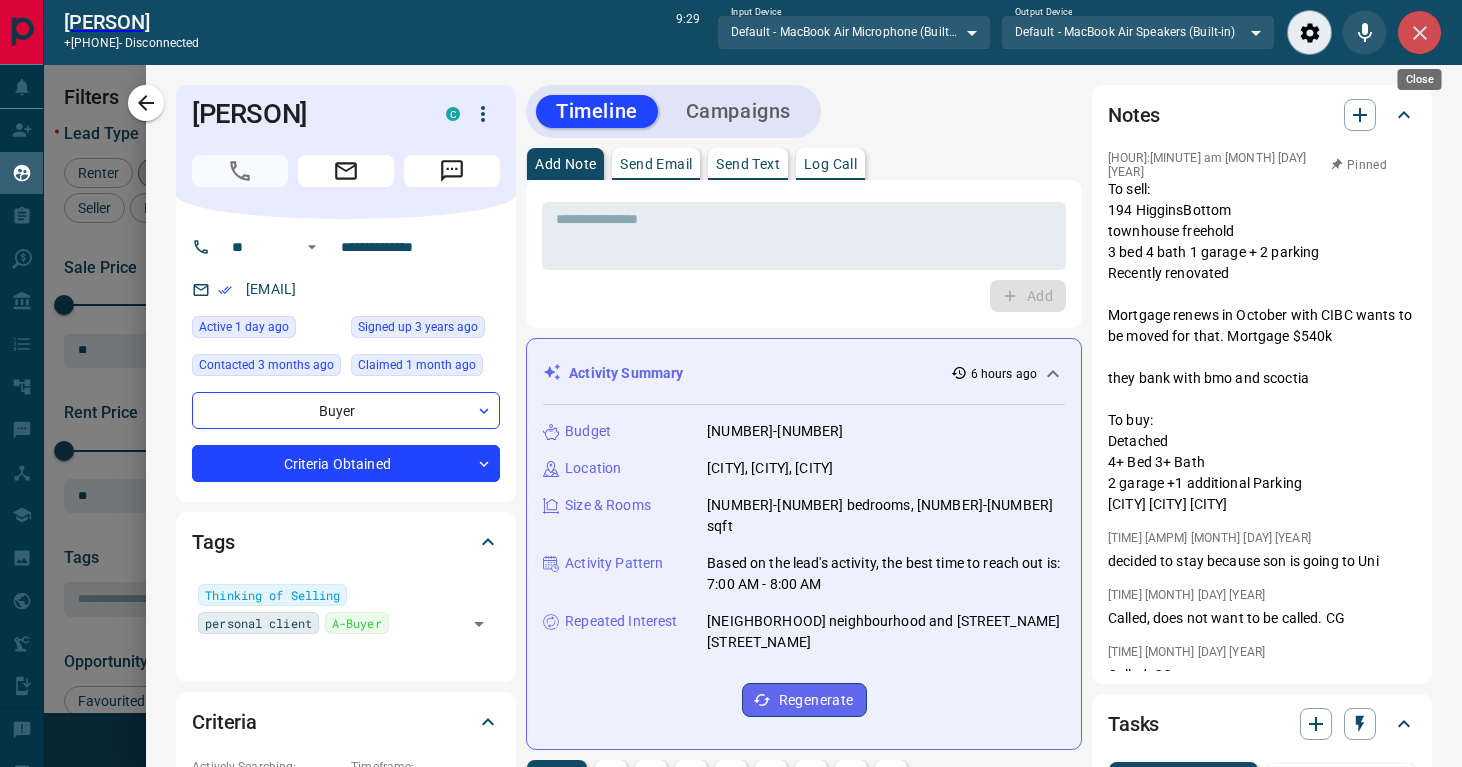 click 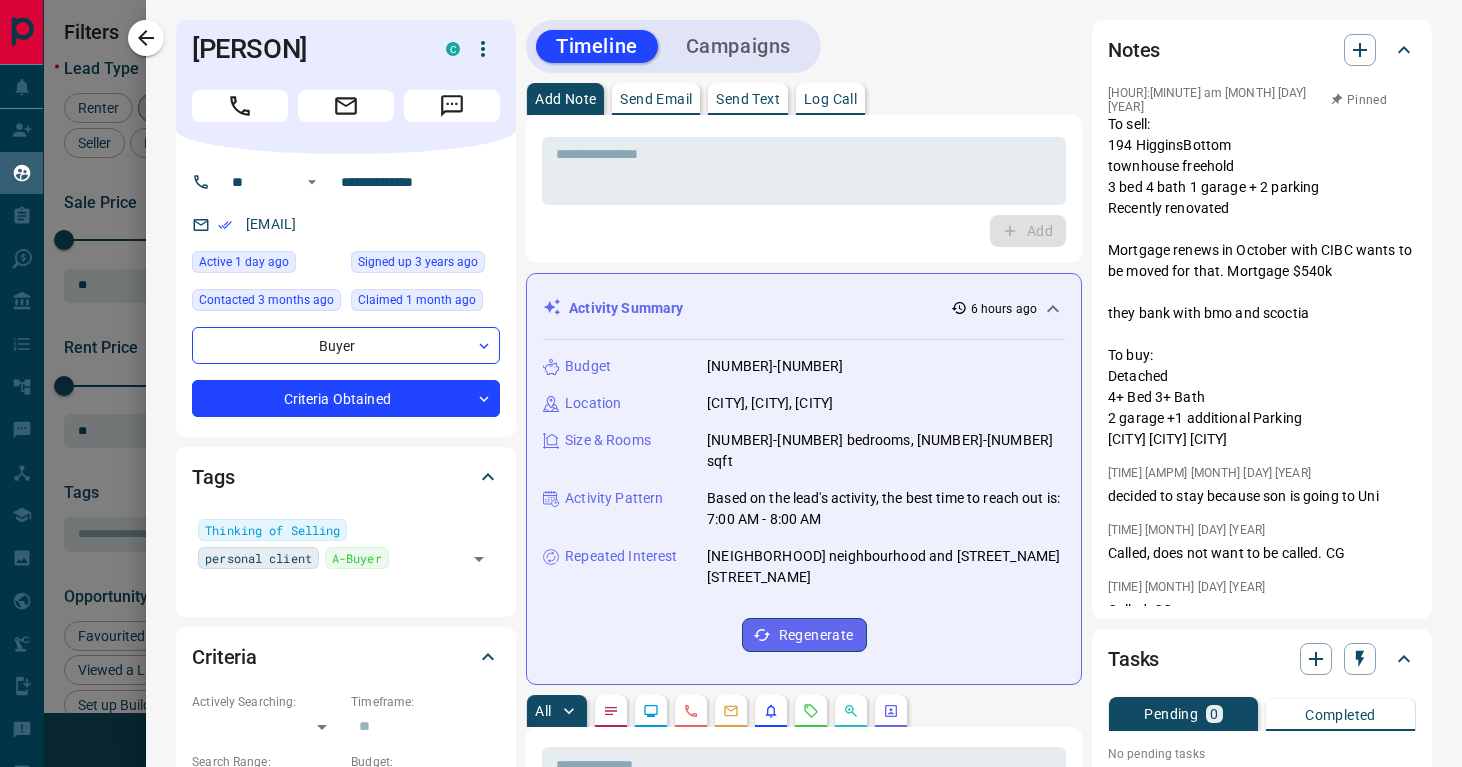 scroll, scrollTop: 1, scrollLeft: 1, axis: both 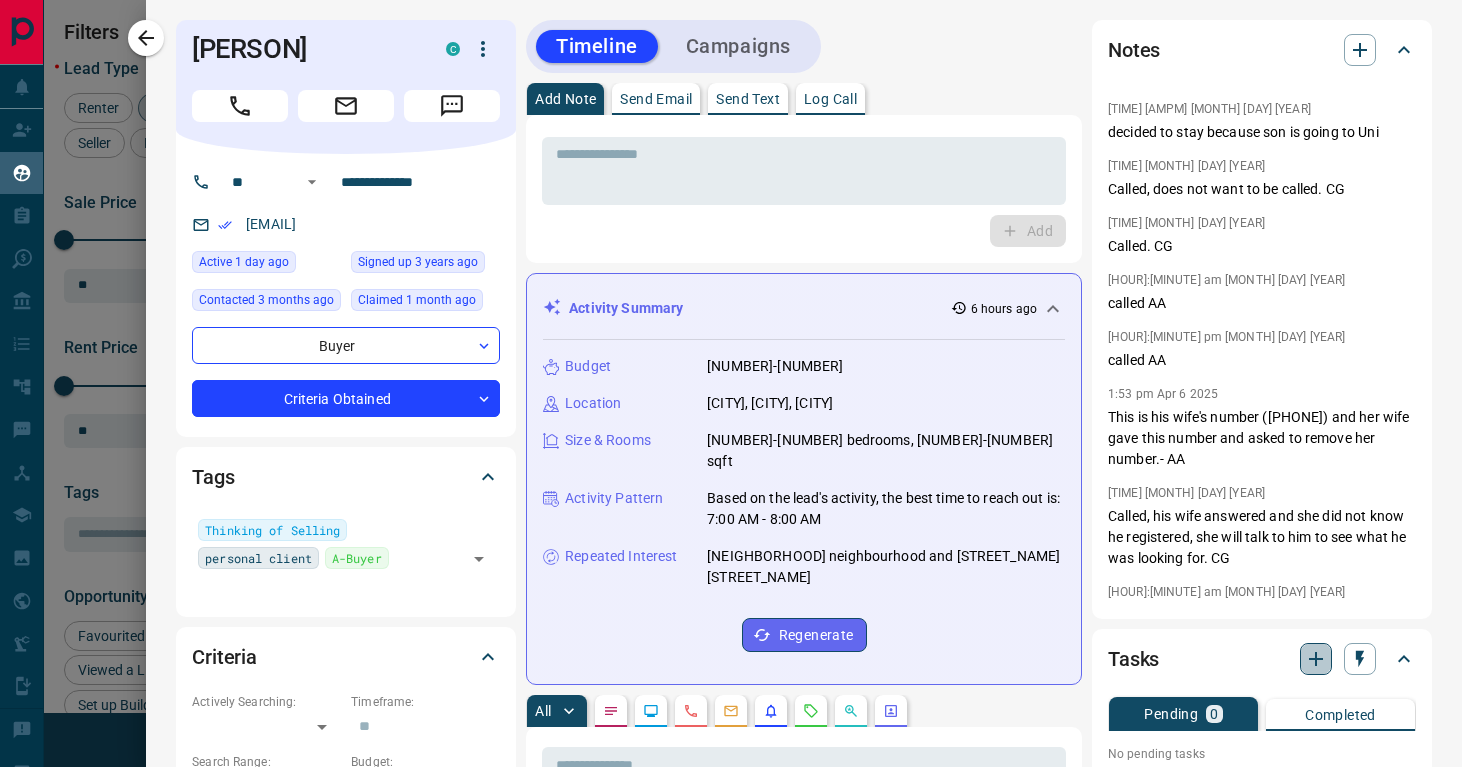 click 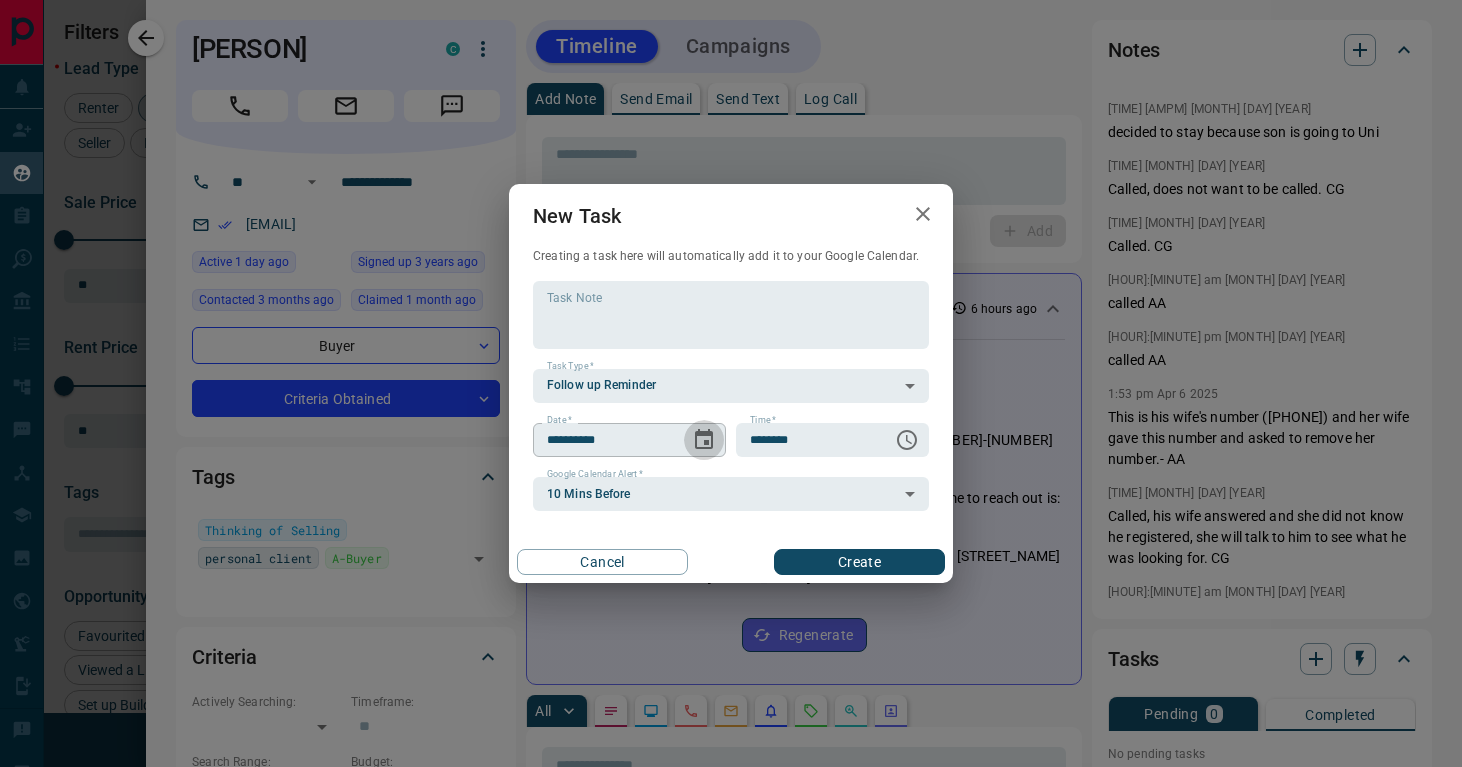 click 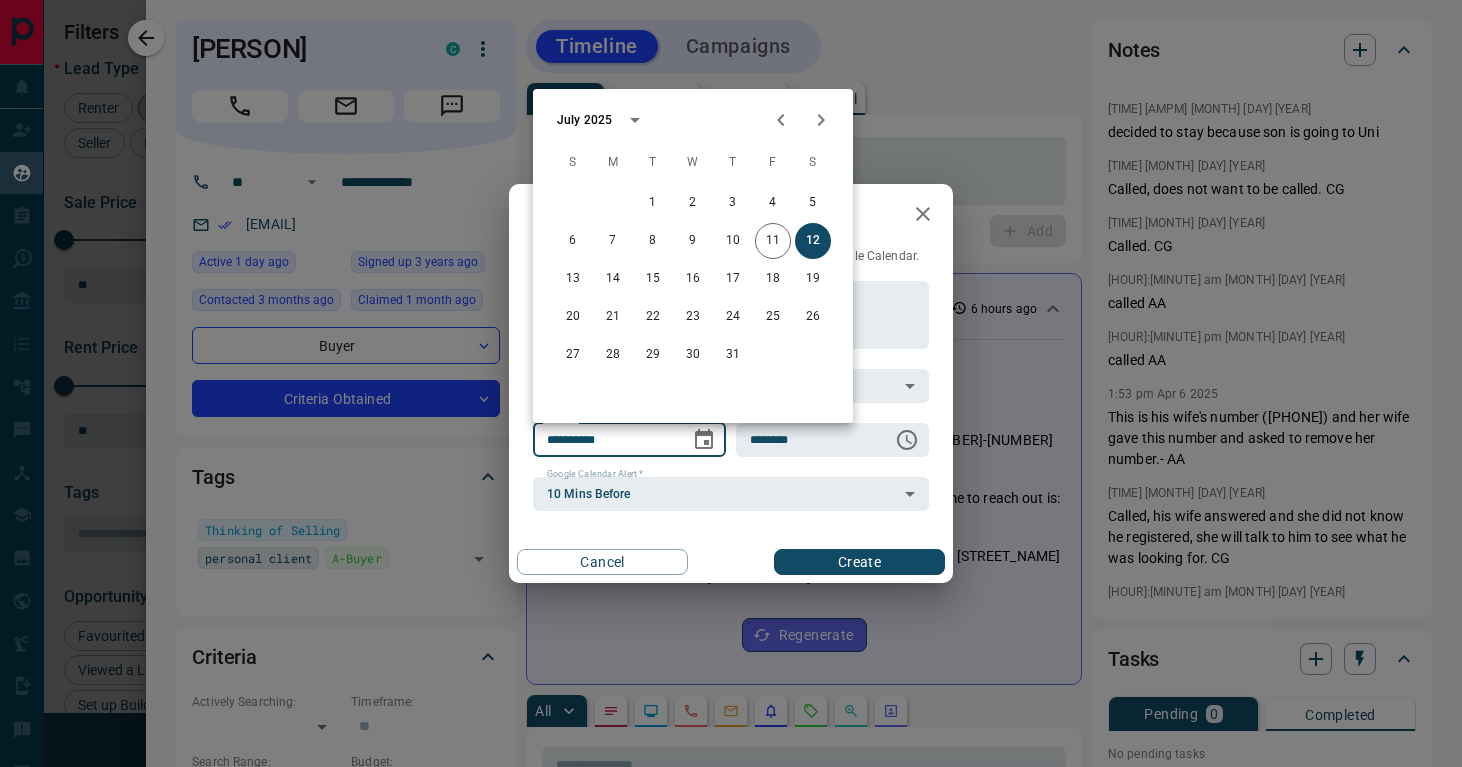 click 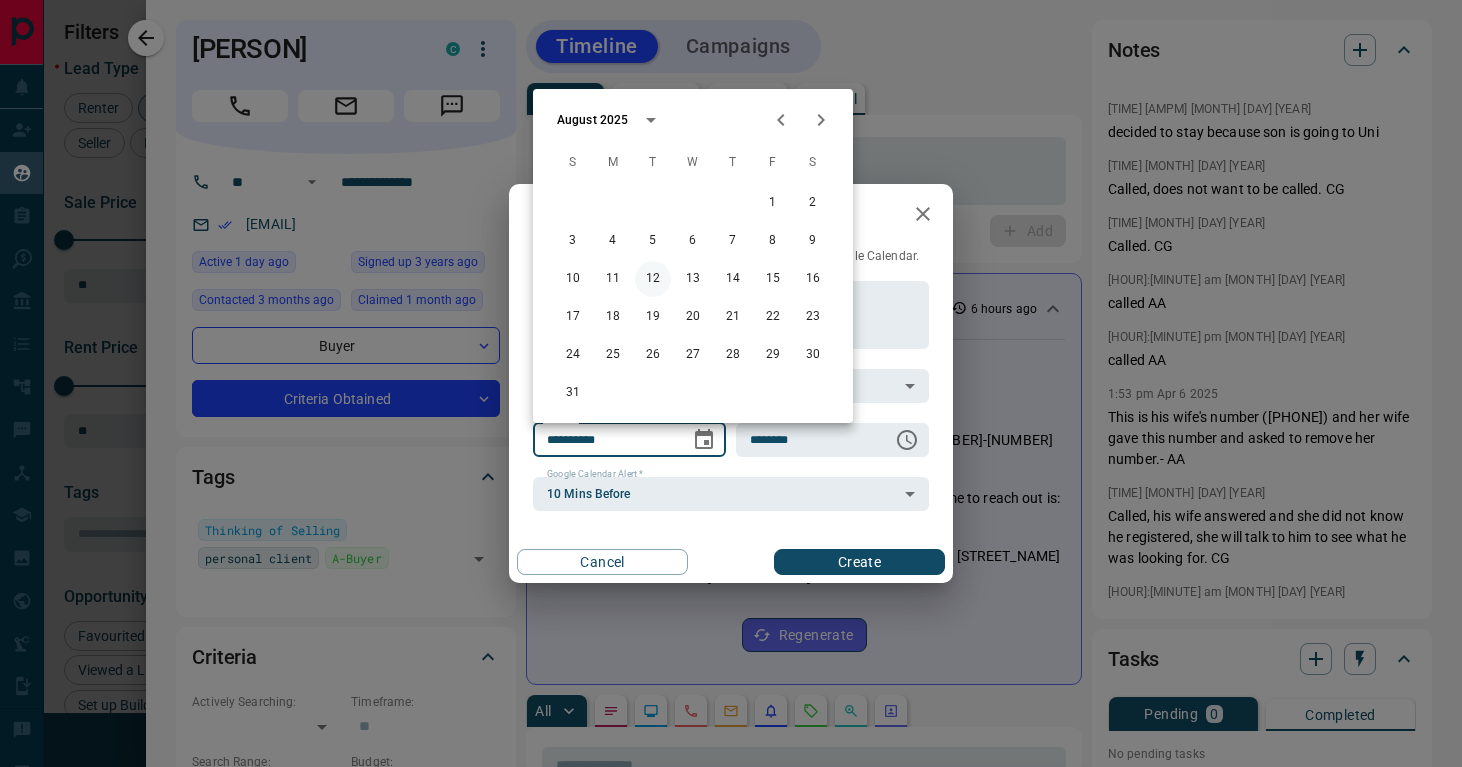 click on "12" at bounding box center [653, 279] 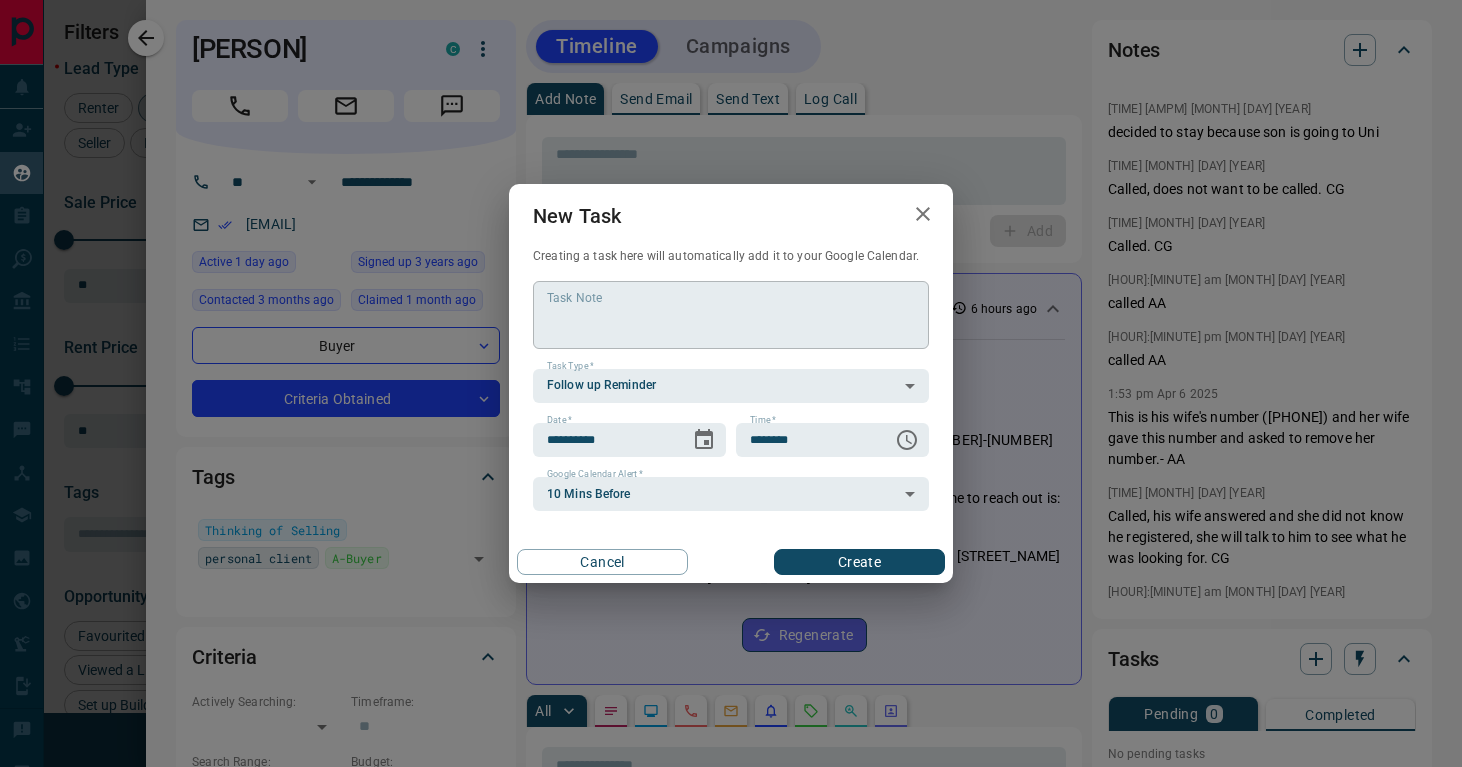 click on "Task Note" at bounding box center [731, 314] 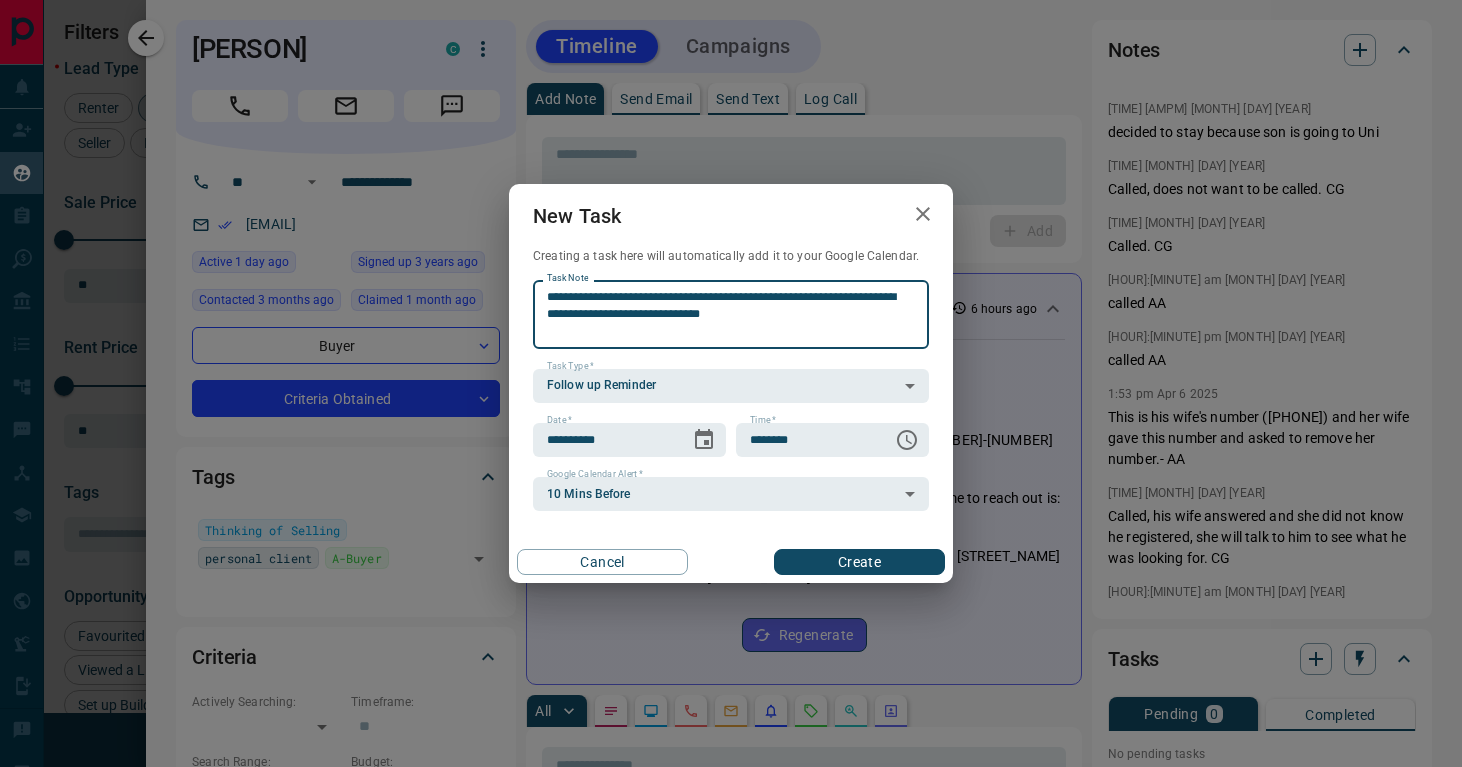 type on "**********" 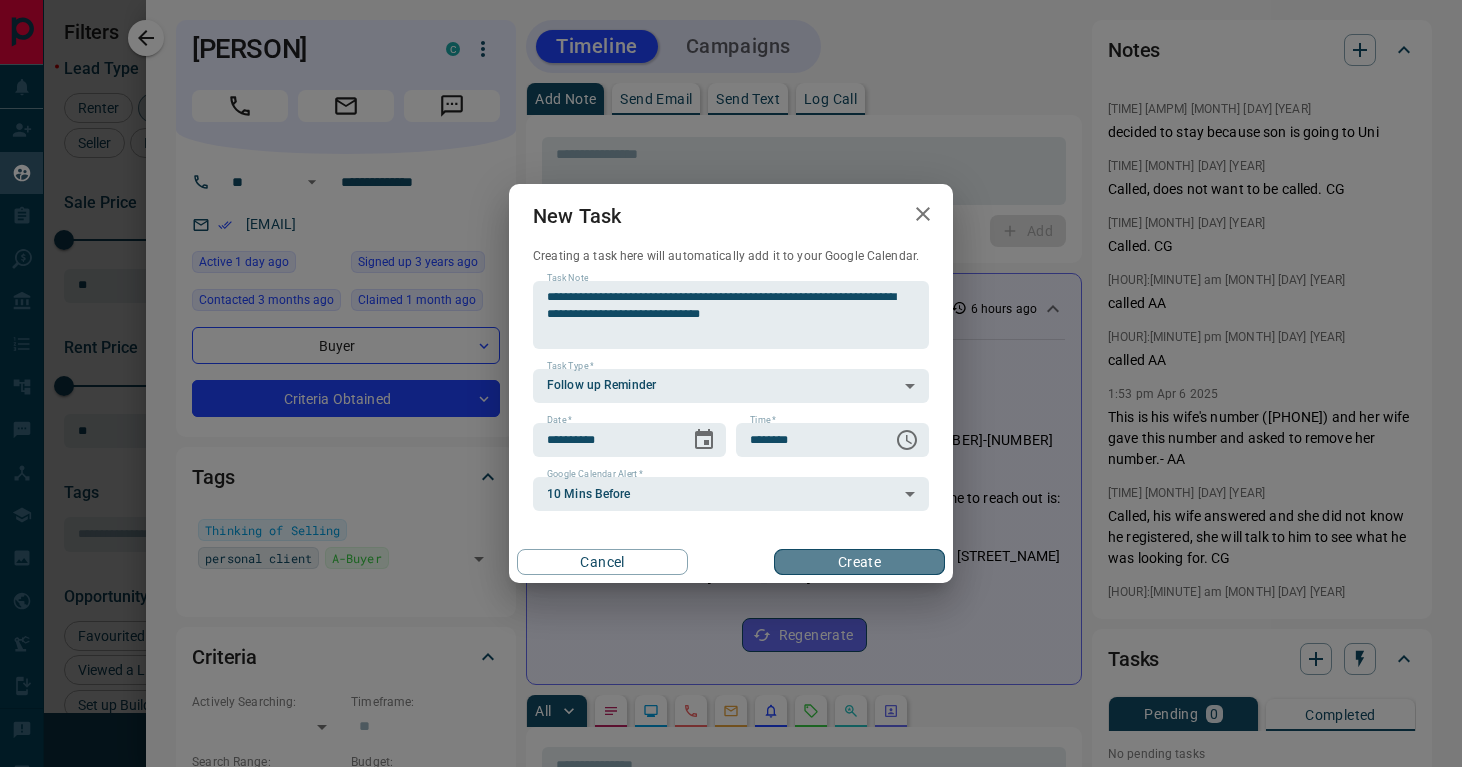 click on "Create" at bounding box center (859, 562) 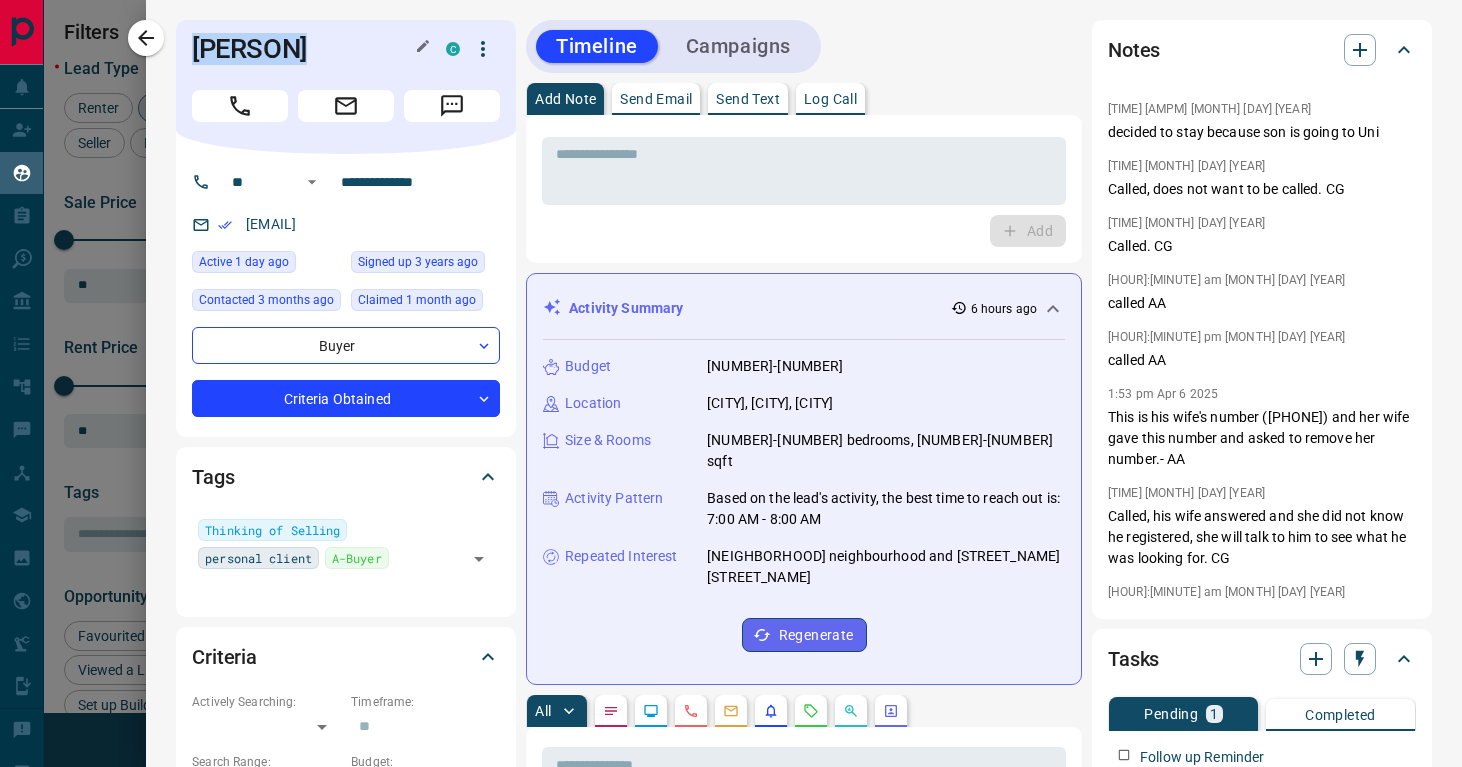 drag, startPoint x: 331, startPoint y: 47, endPoint x: 193, endPoint y: 44, distance: 138.03261 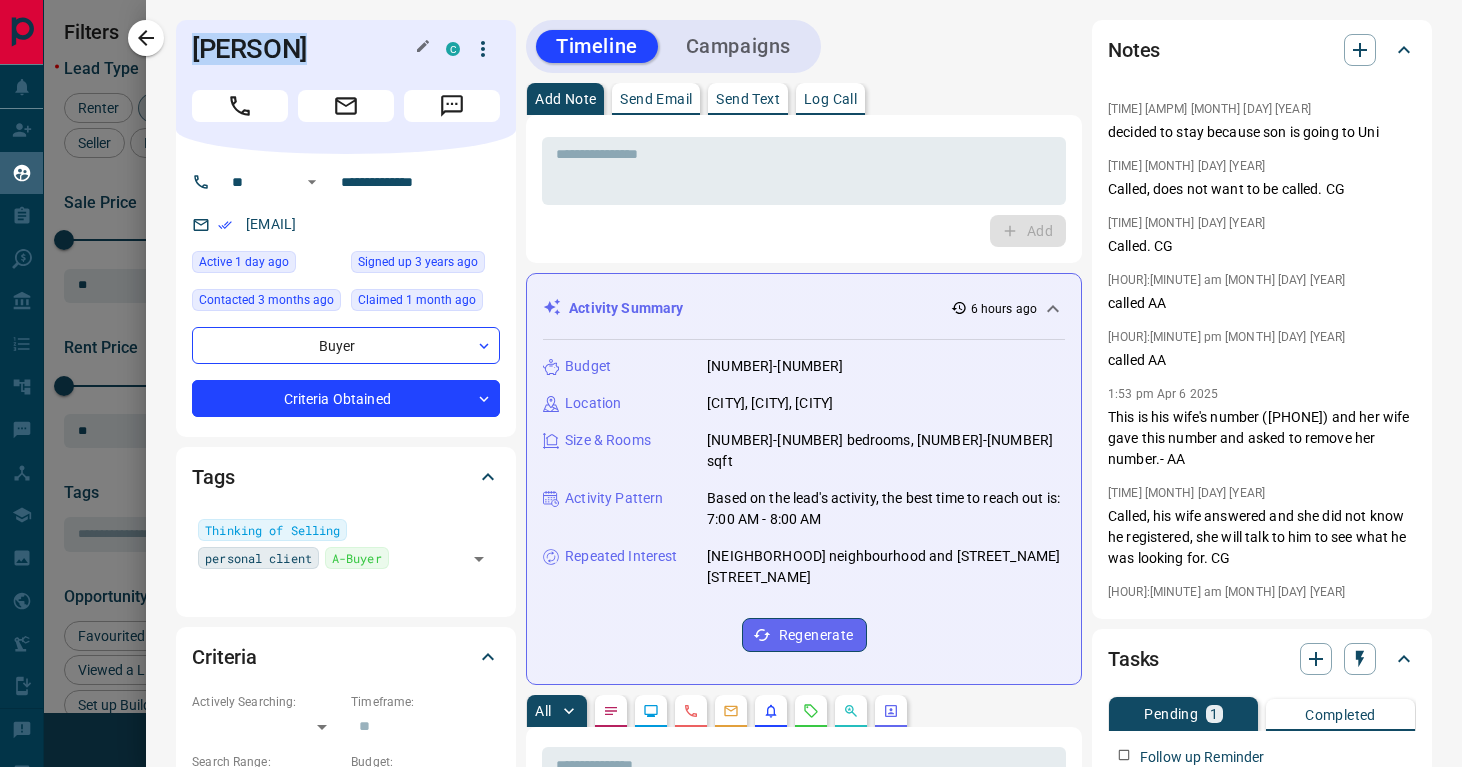 click on "[PERSON]" at bounding box center [304, 49] 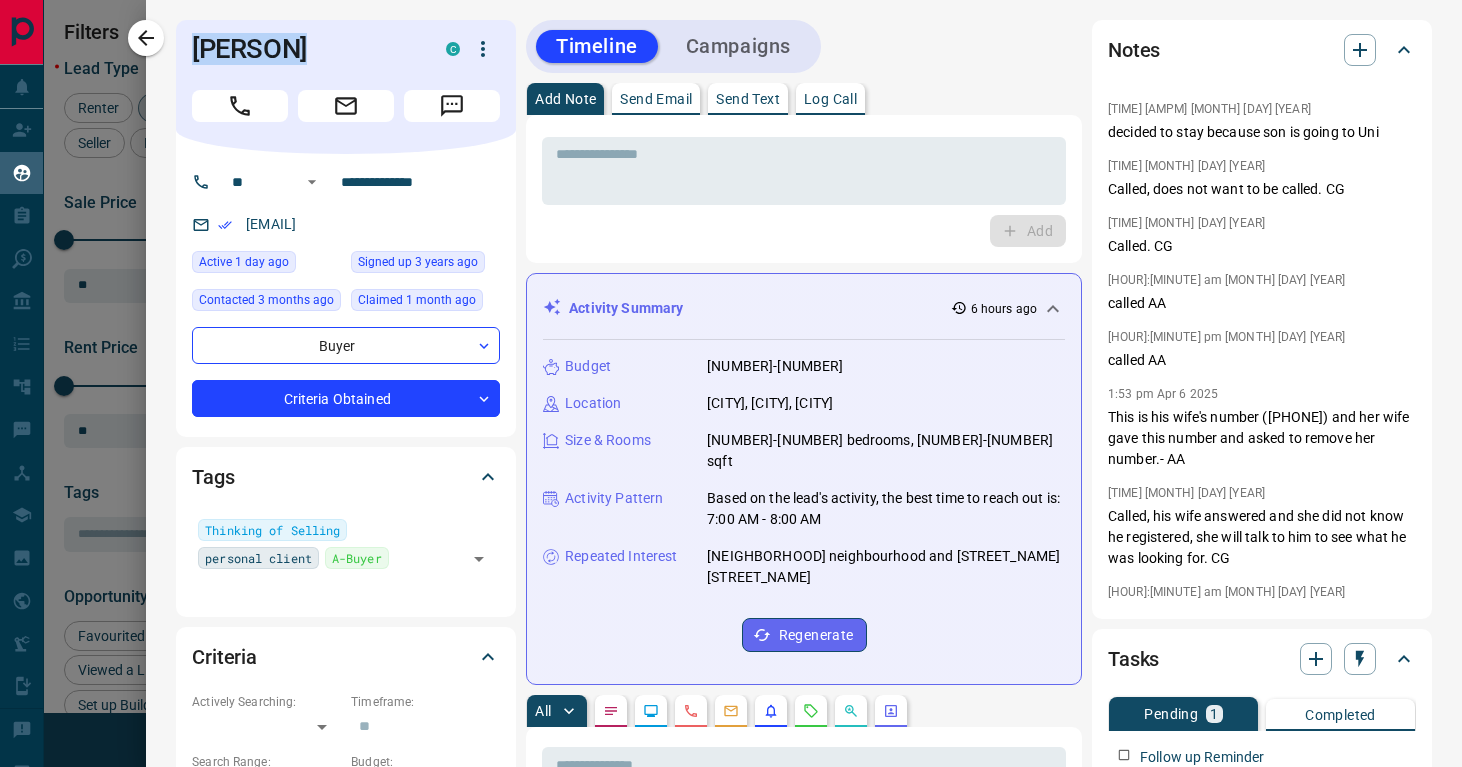 copy on "[PERSON]" 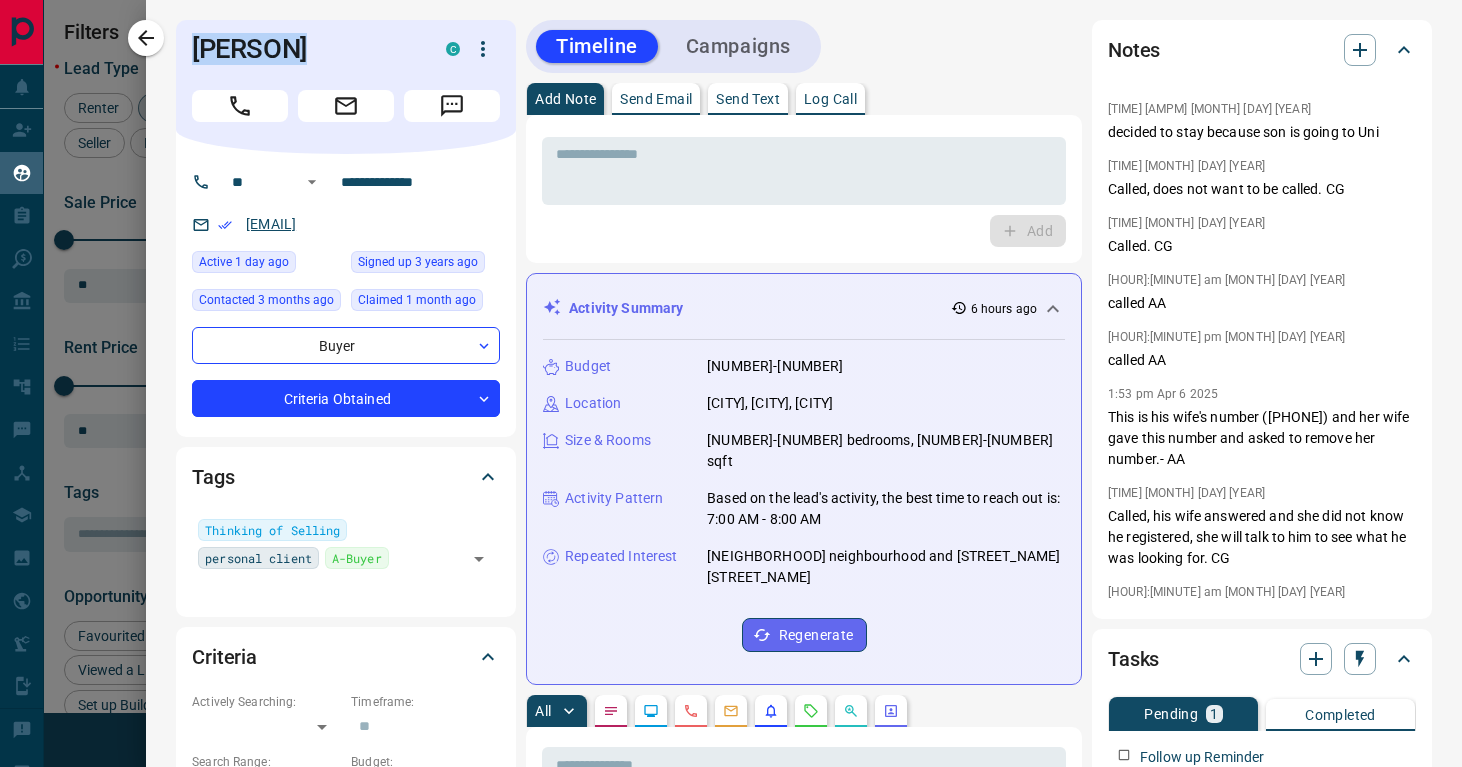 copy on "[EMAIL]" 